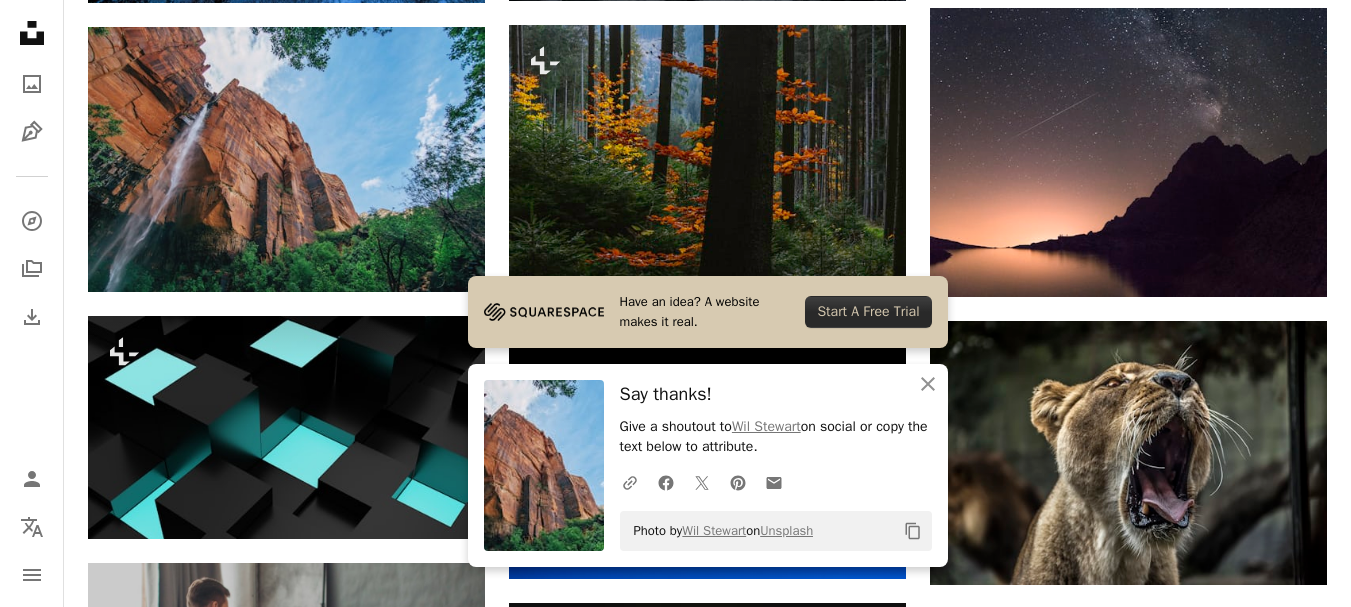 scroll, scrollTop: 2931, scrollLeft: 0, axis: vertical 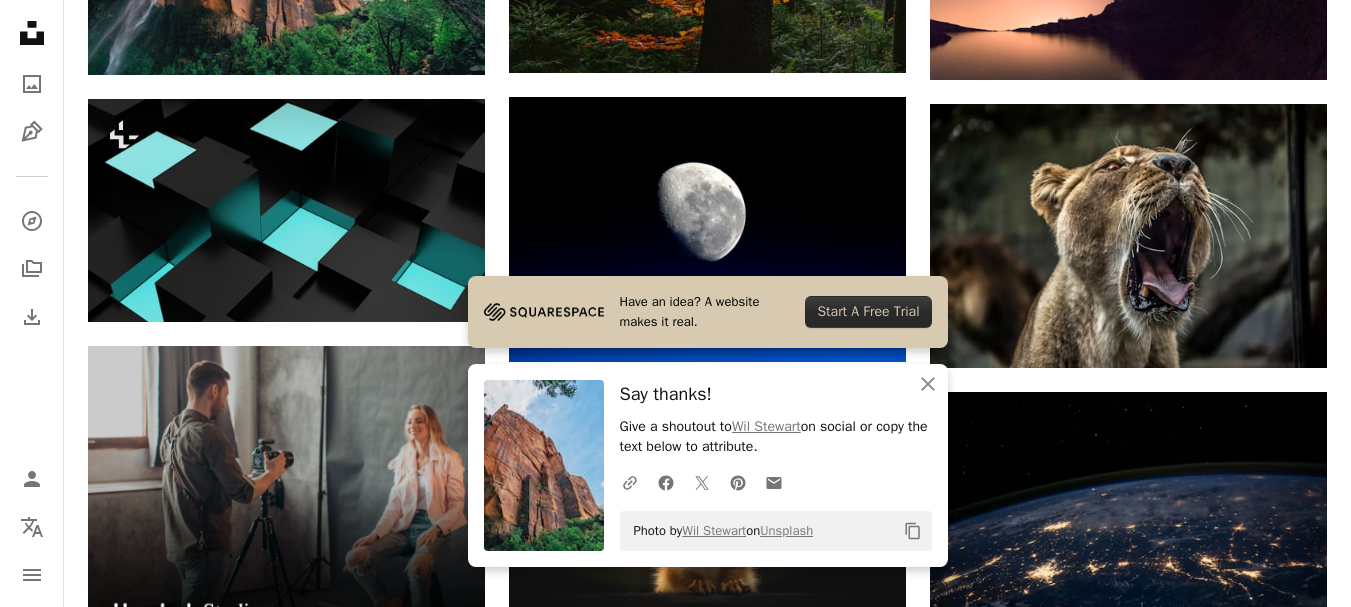 drag, startPoint x: 1359, startPoint y: 251, endPoint x: 1359, endPoint y: 329, distance: 78 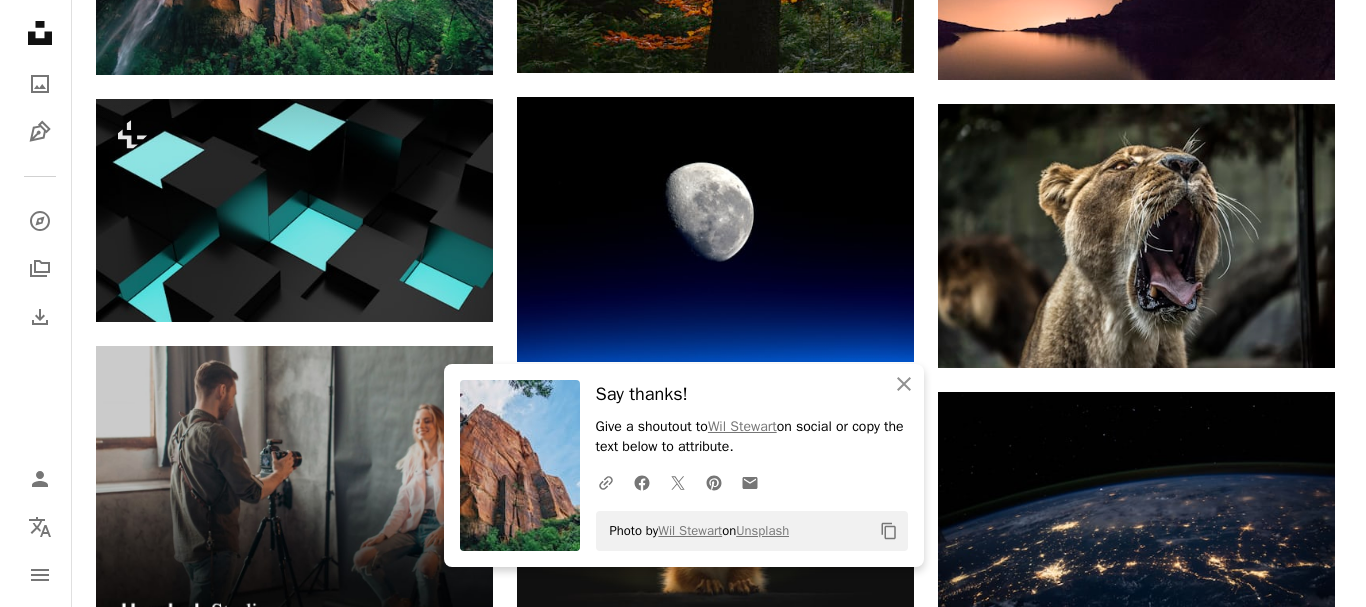 scroll, scrollTop: 3707, scrollLeft: 0, axis: vertical 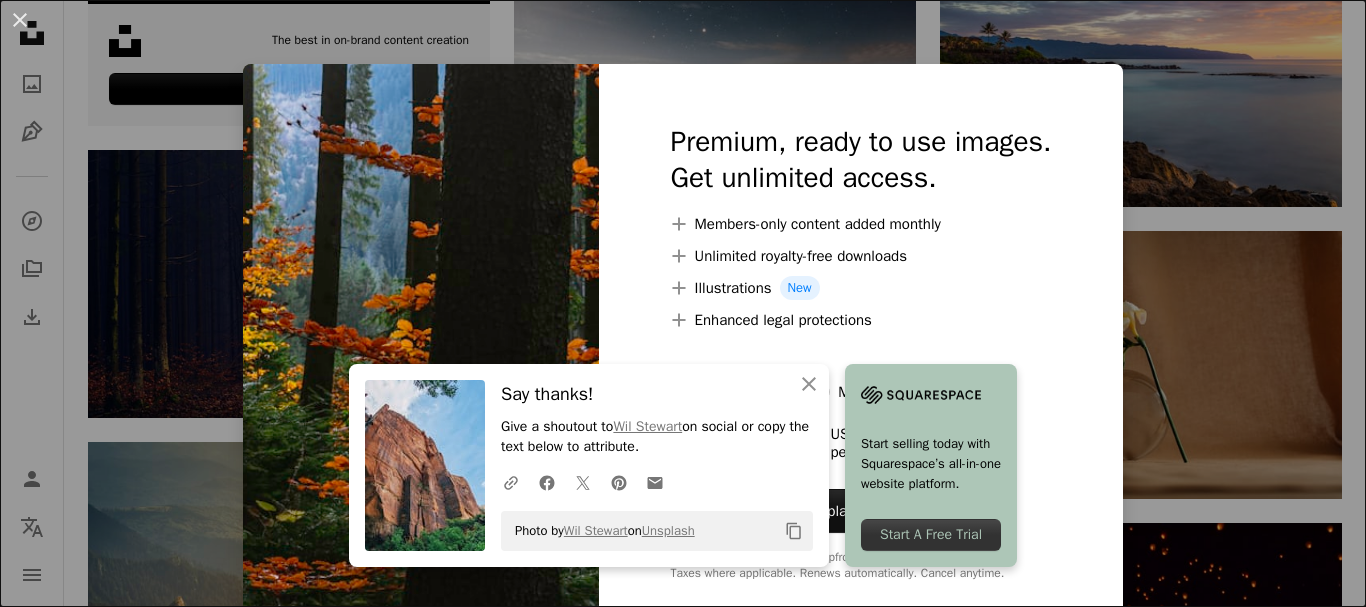 click at bounding box center (921, 395) 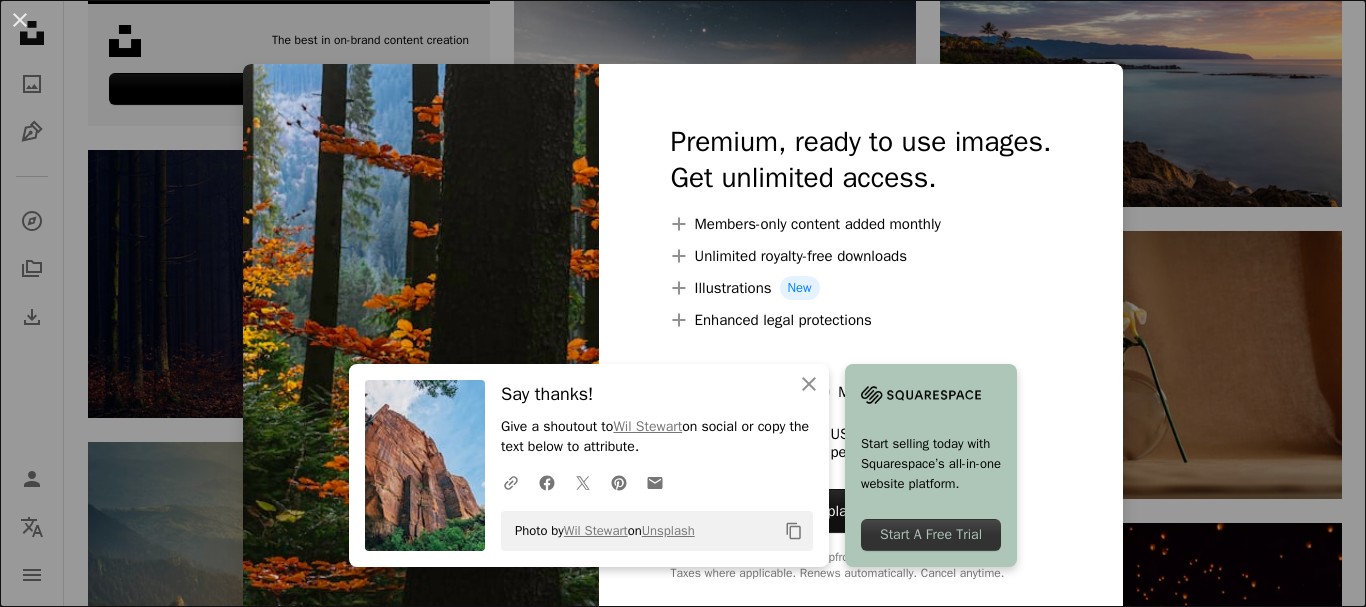 drag, startPoint x: 1203, startPoint y: 309, endPoint x: 1144, endPoint y: 535, distance: 233.5744 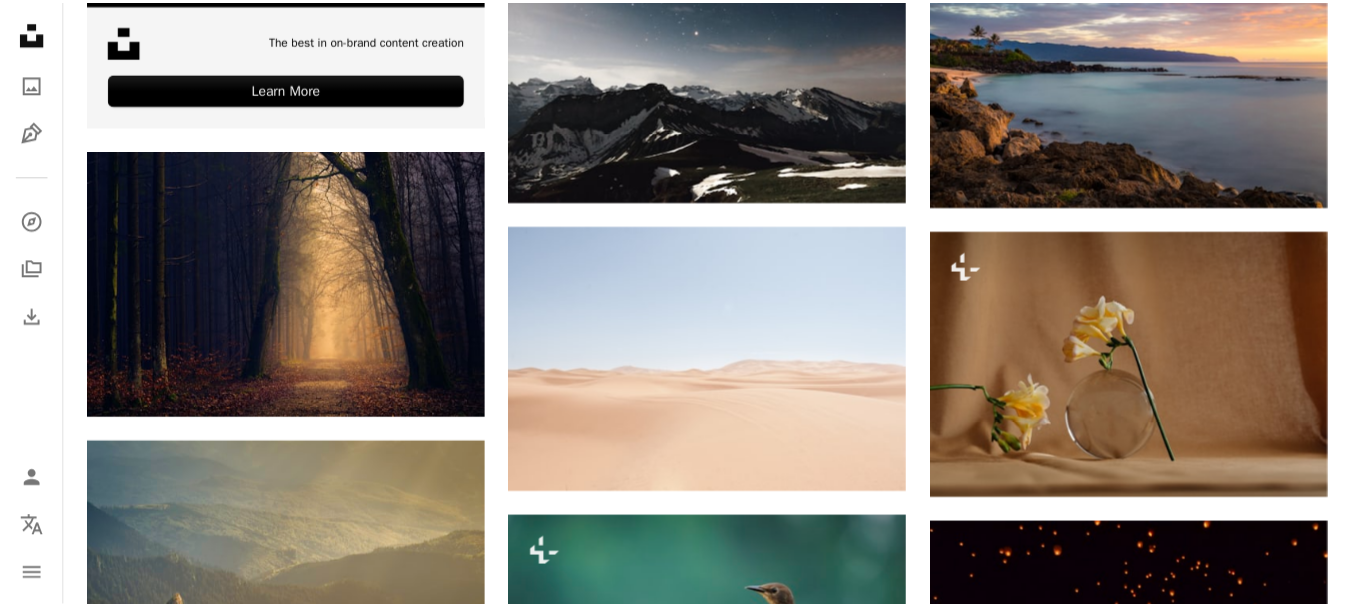 scroll, scrollTop: 2714, scrollLeft: 0, axis: vertical 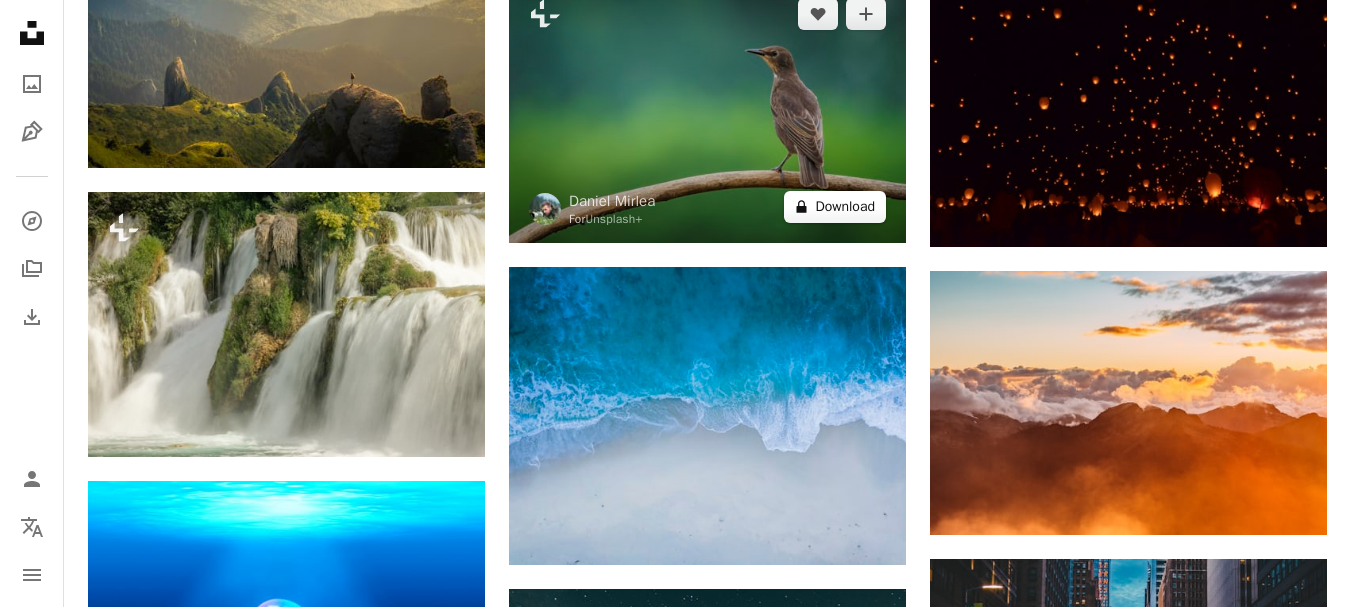 click on "A lock Download" at bounding box center [835, 207] 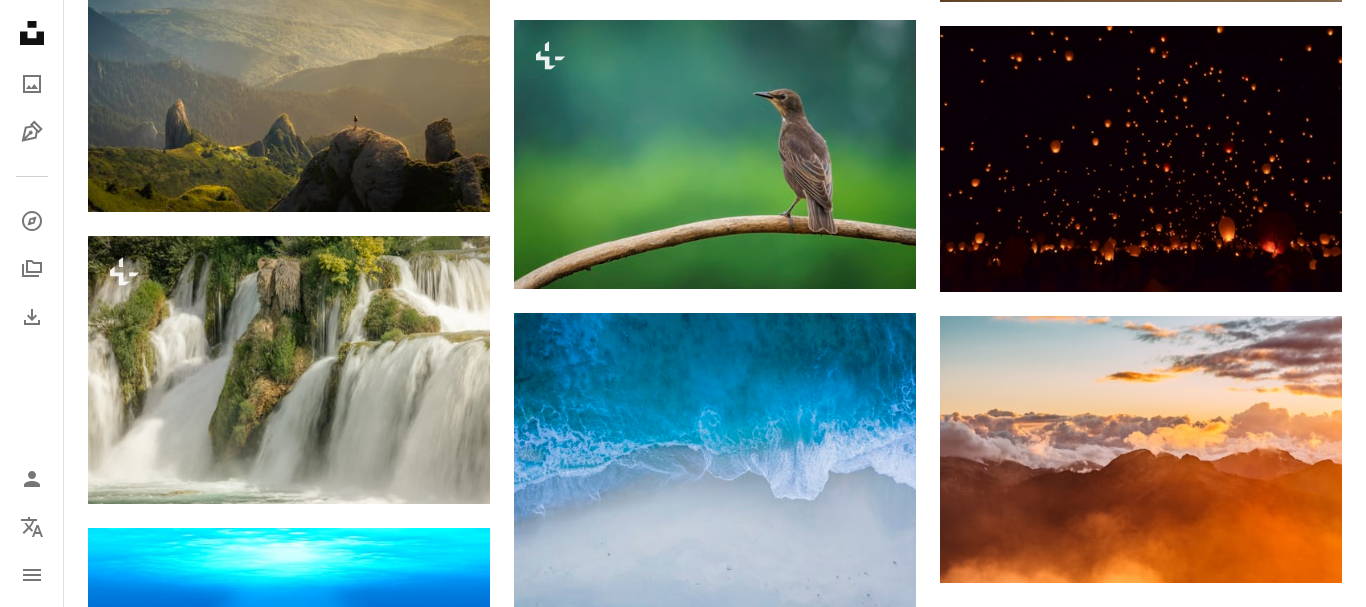 click on "An X shape Premium, ready to use images. Get unlimited access. A plus sign Members-only content added monthly A plus sign Unlimited royalty-free downloads A plus sign Illustrations  New A plus sign Enhanced legal protections yearly 66%  off monthly $12   $4 USD per month * Get  Unsplash+ * When paid annually, billed upfront  $48 Taxes where applicable. Renews automatically. Cancel anytime." at bounding box center (683, 3439) 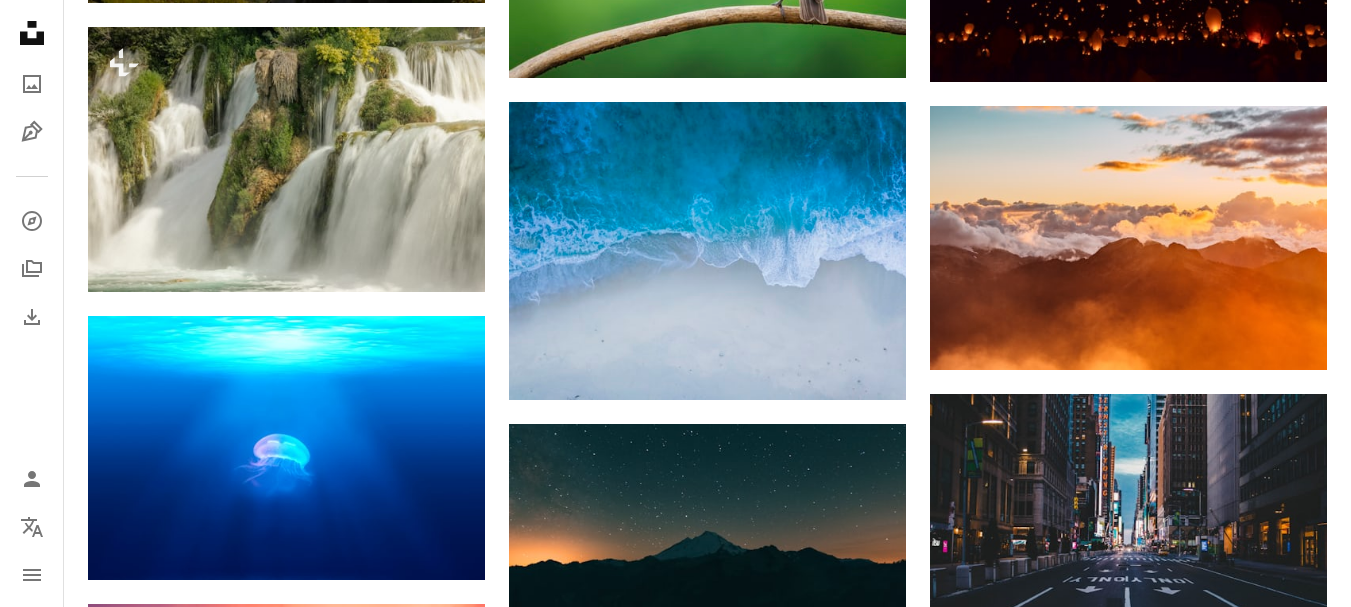 scroll, scrollTop: 4700, scrollLeft: 0, axis: vertical 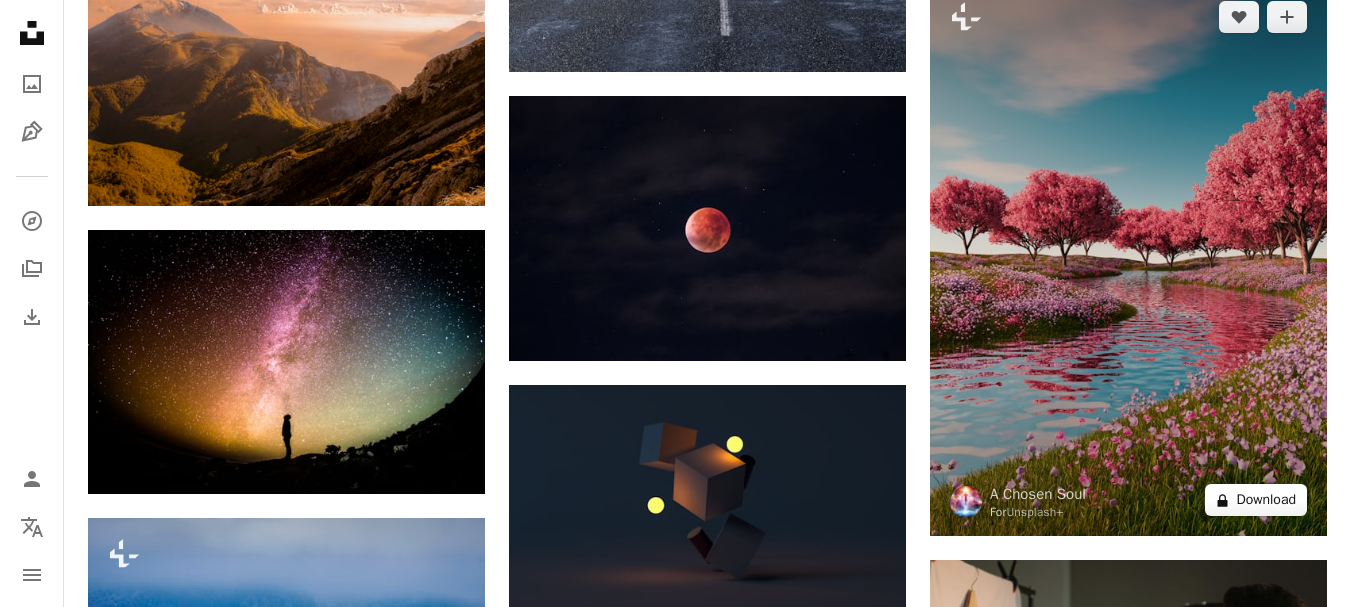 click on "A lock Download" at bounding box center [1256, 500] 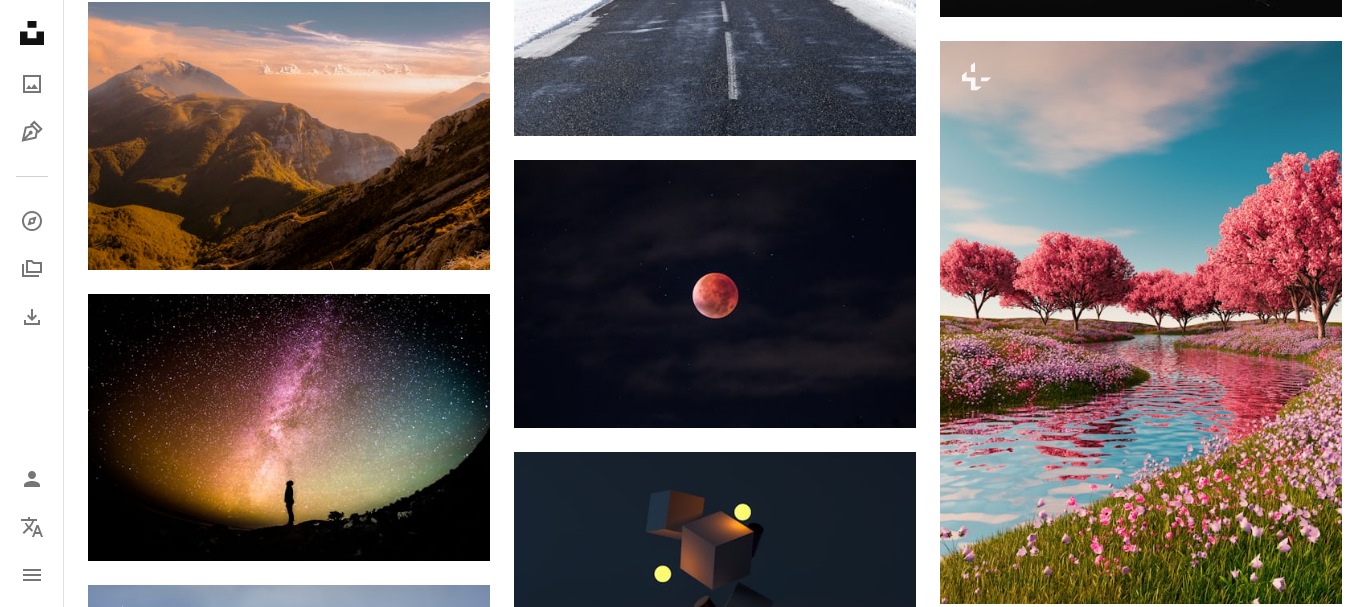 click on "An X shape Premium, ready to use images. Get unlimited access. A plus sign Members-only content added monthly A plus sign Unlimited royalty-free downloads A plus sign Illustrations  New A plus sign Enhanced legal protections yearly 66%  off monthly $12   $4 USD per month * Get  Unsplash+ * When paid annually, billed upfront  $48 Taxes where applicable. Renews automatically. Cancel anytime." at bounding box center (683, 3794) 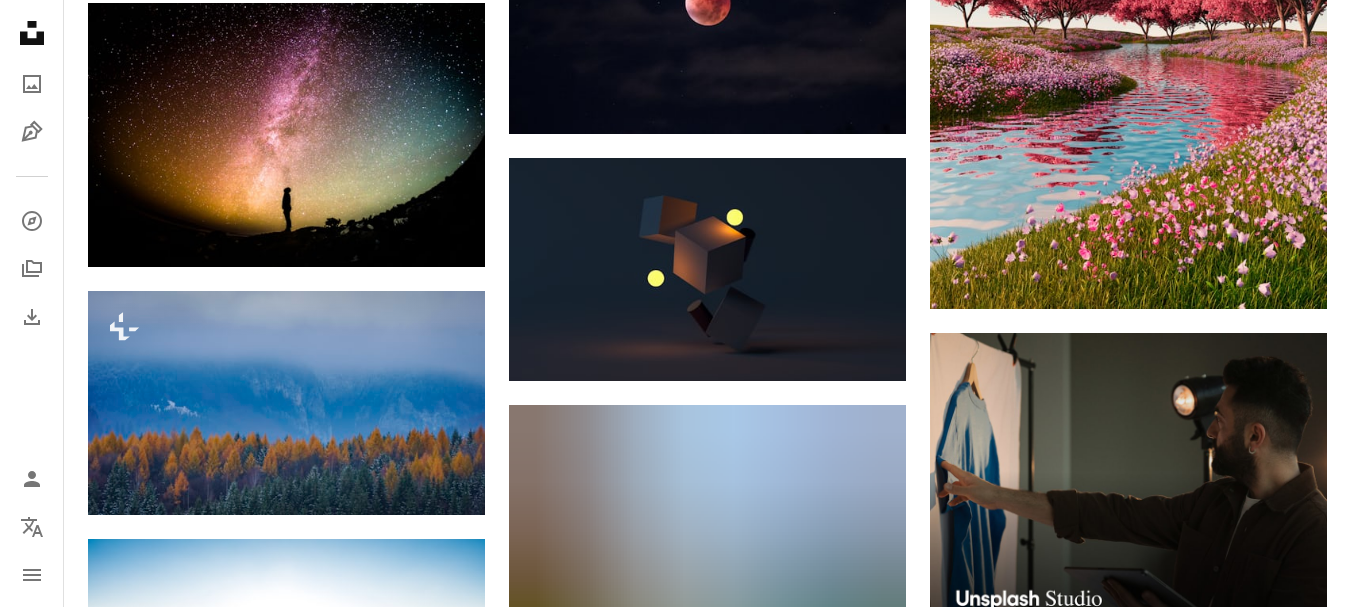 scroll, scrollTop: 6286, scrollLeft: 0, axis: vertical 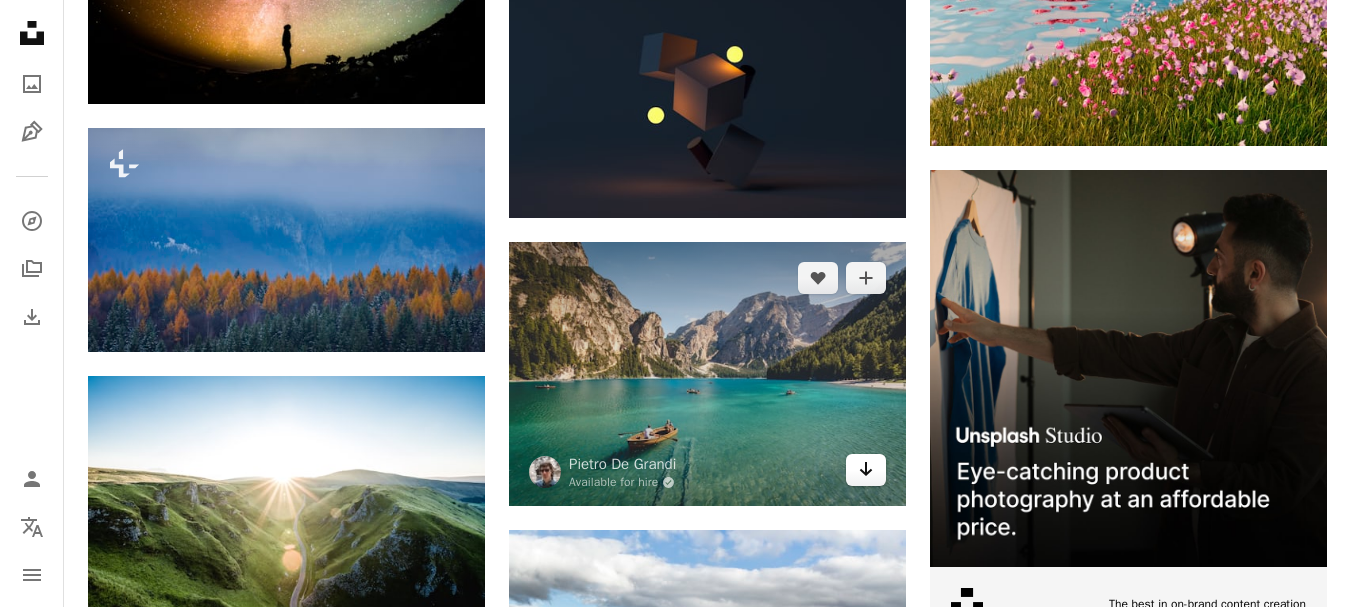 click on "Arrow pointing down" 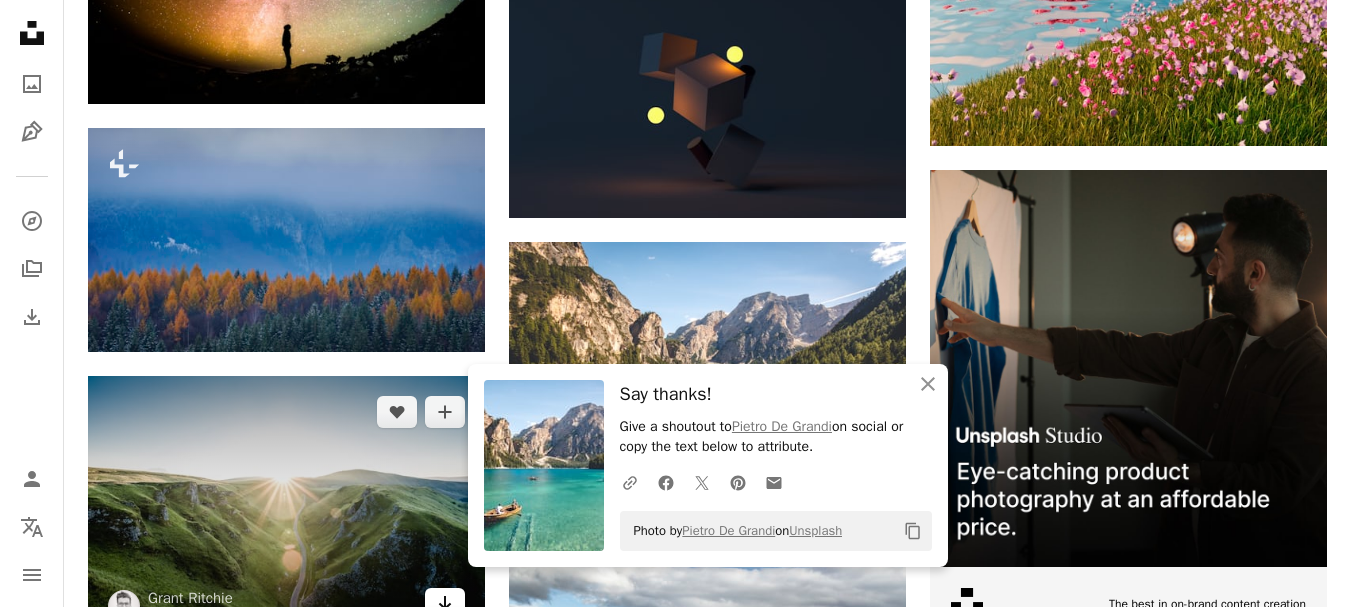 click on "Arrow pointing down" 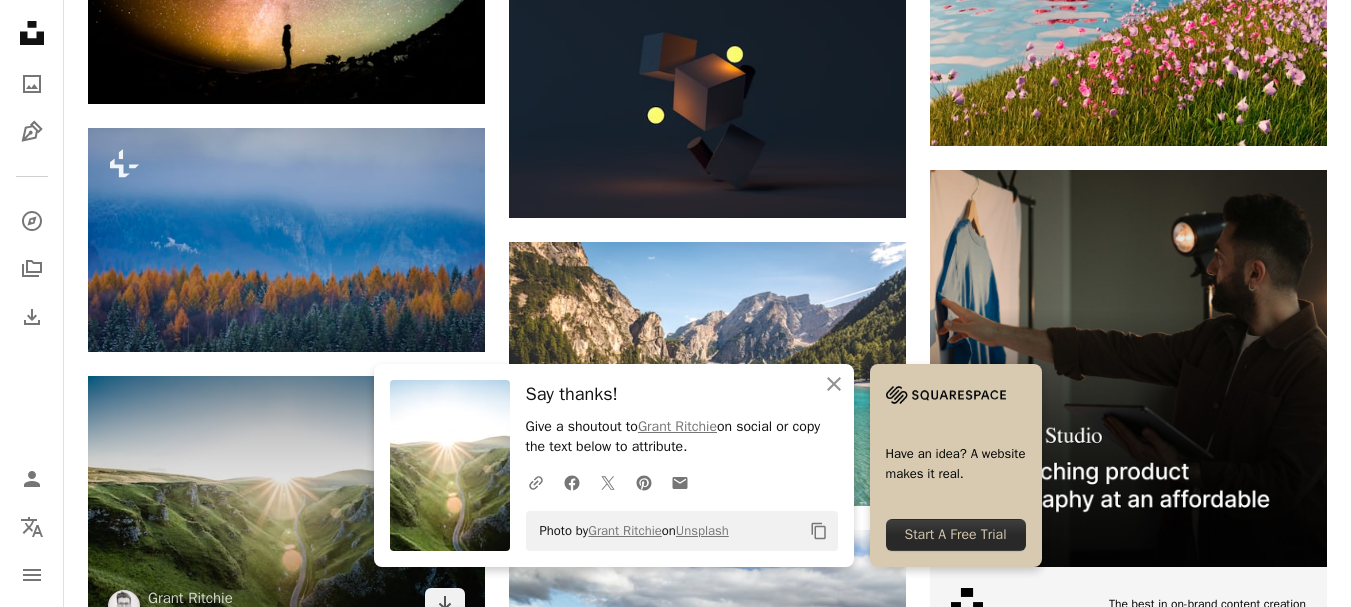 scroll, scrollTop: 7017, scrollLeft: 0, axis: vertical 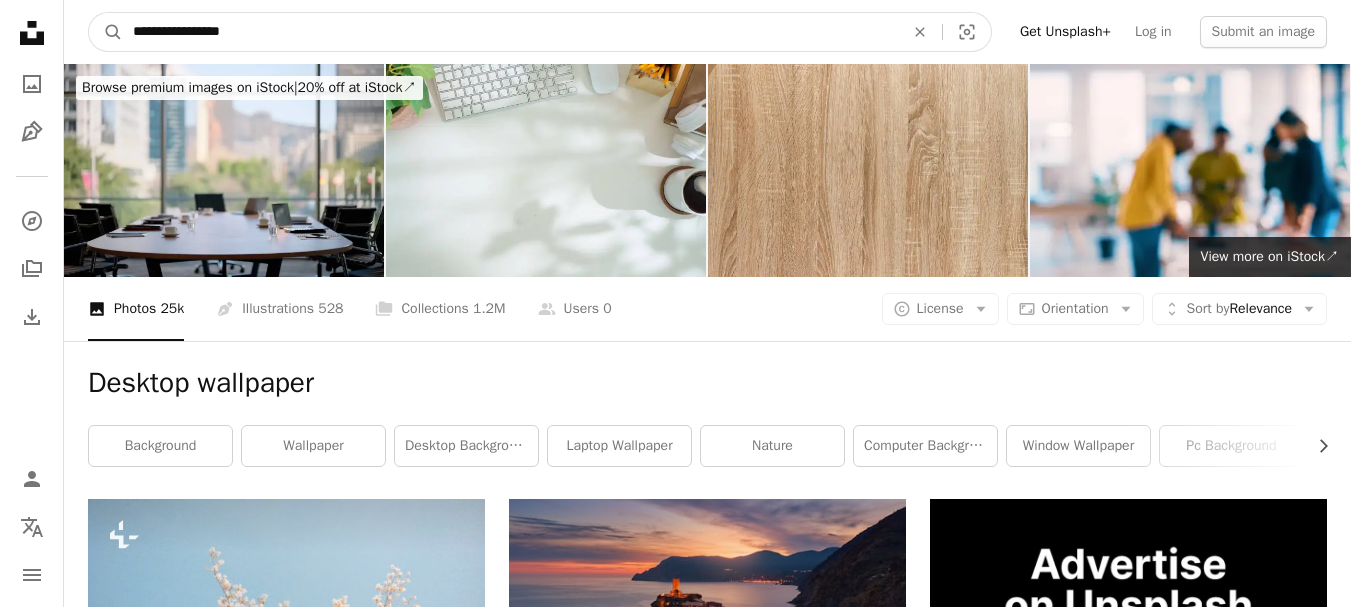 click on "**********" at bounding box center [510, 32] 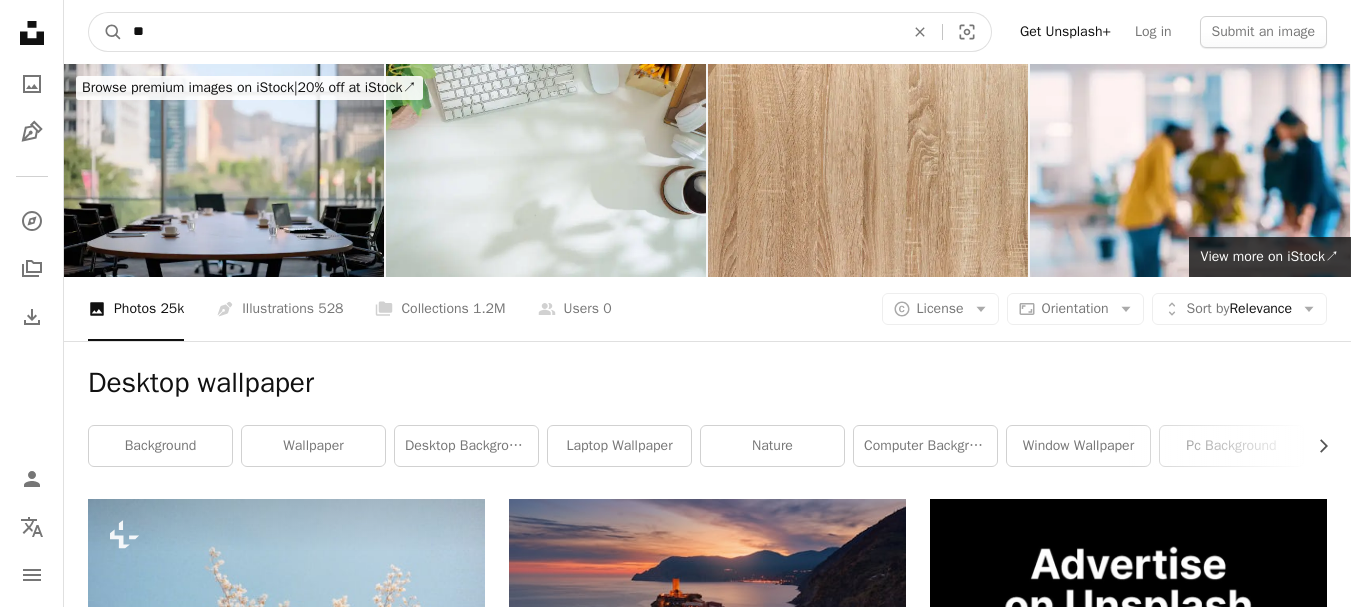 type on "*" 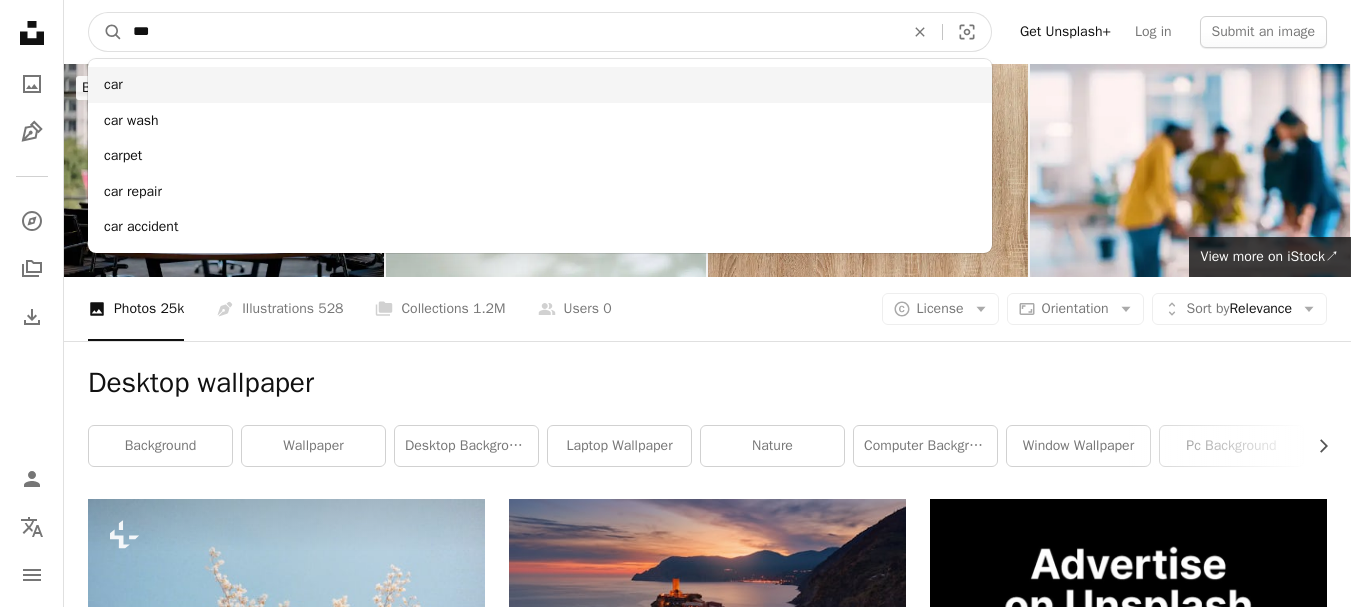 type on "***" 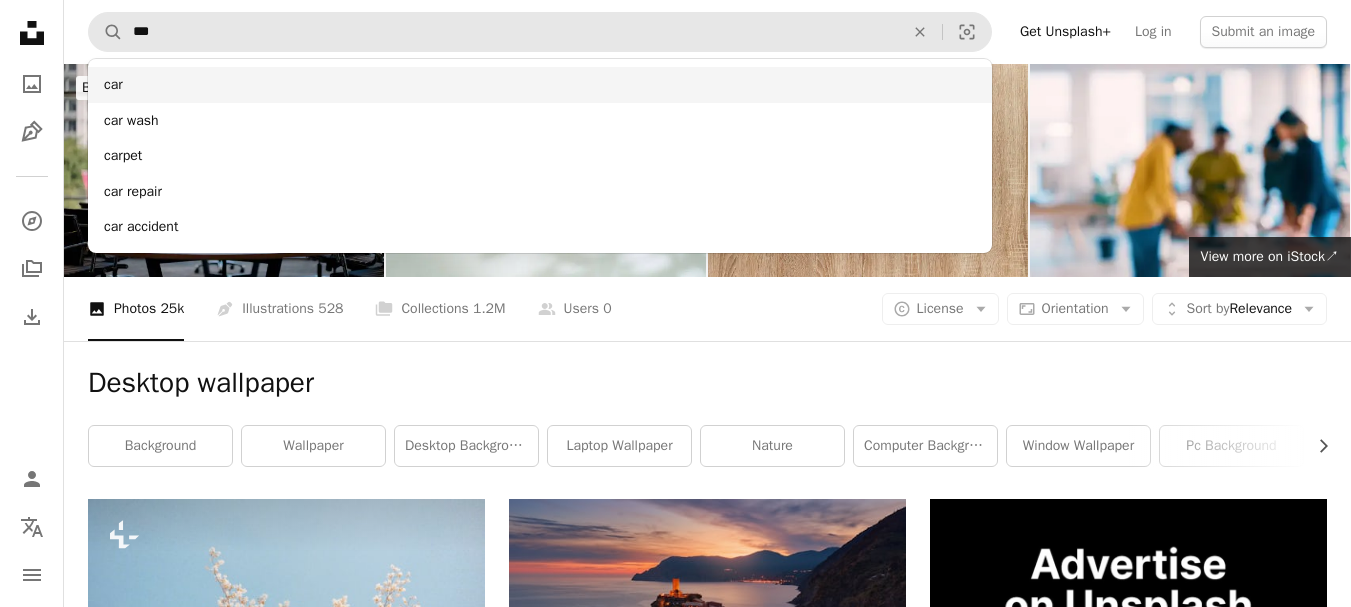 click on "car" at bounding box center (540, 85) 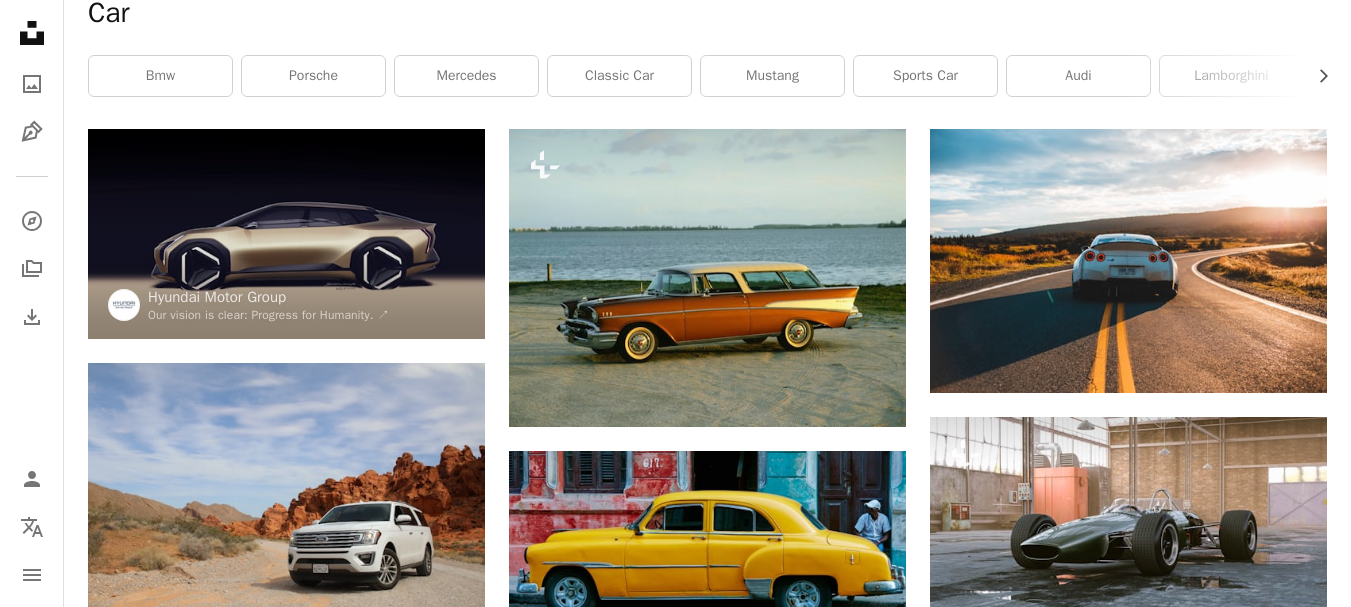 scroll, scrollTop: 155, scrollLeft: 0, axis: vertical 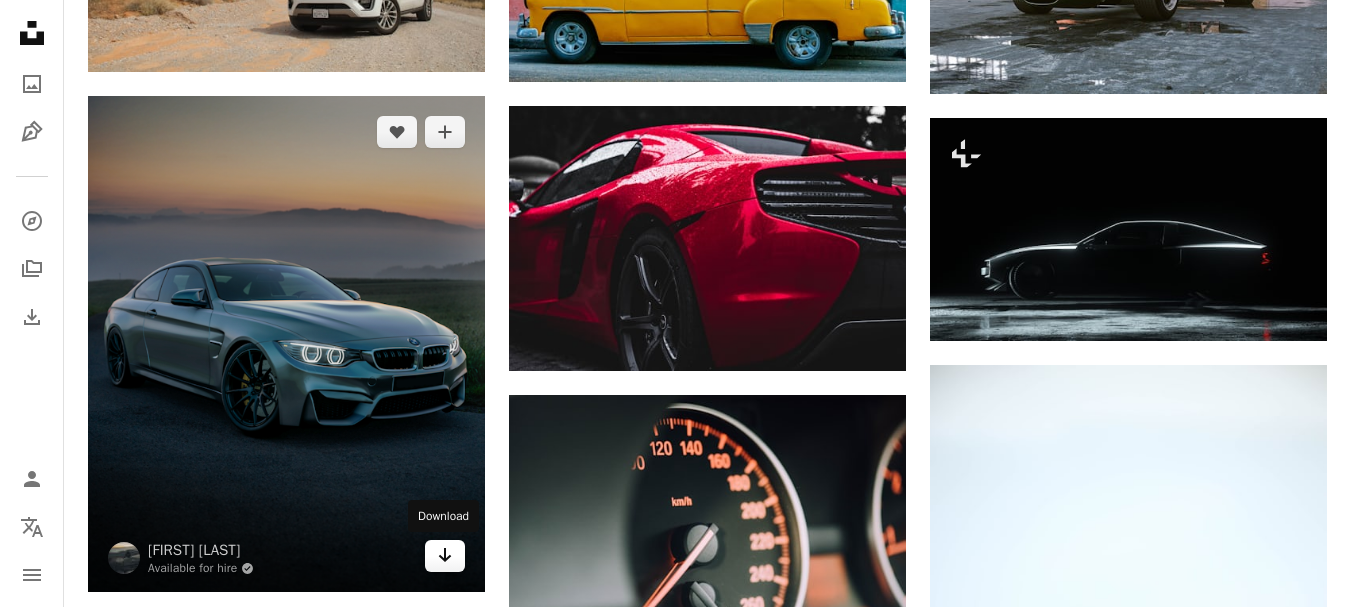 click on "Arrow pointing down" 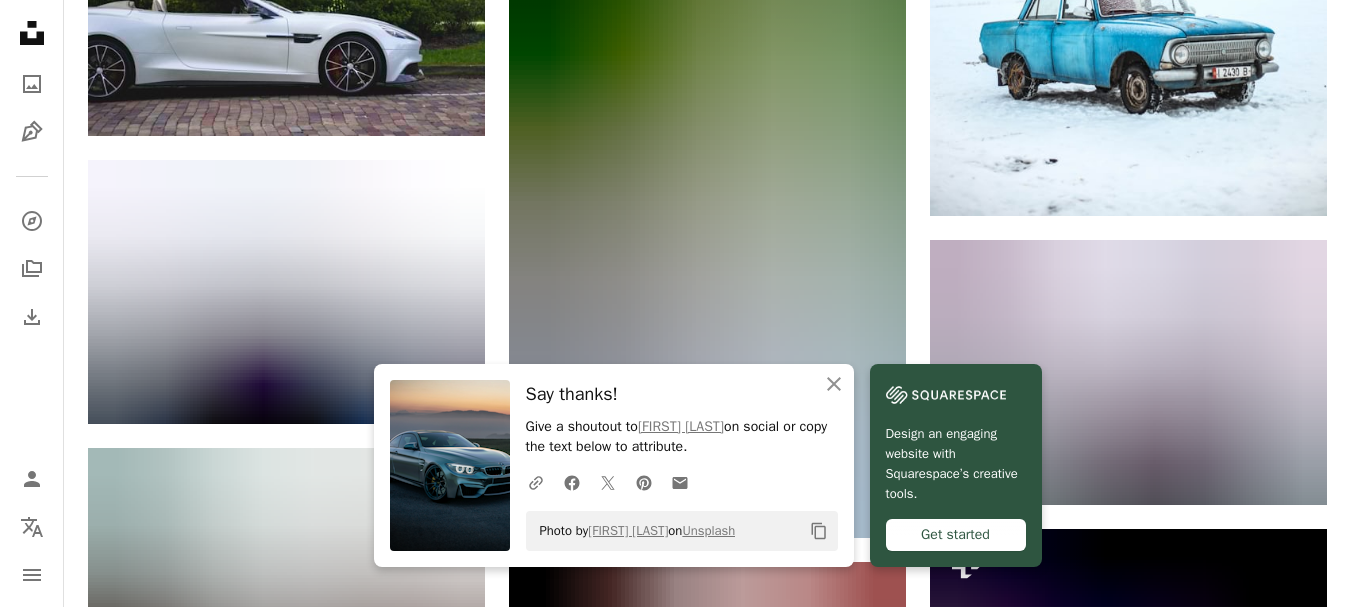 scroll, scrollTop: 1554, scrollLeft: 0, axis: vertical 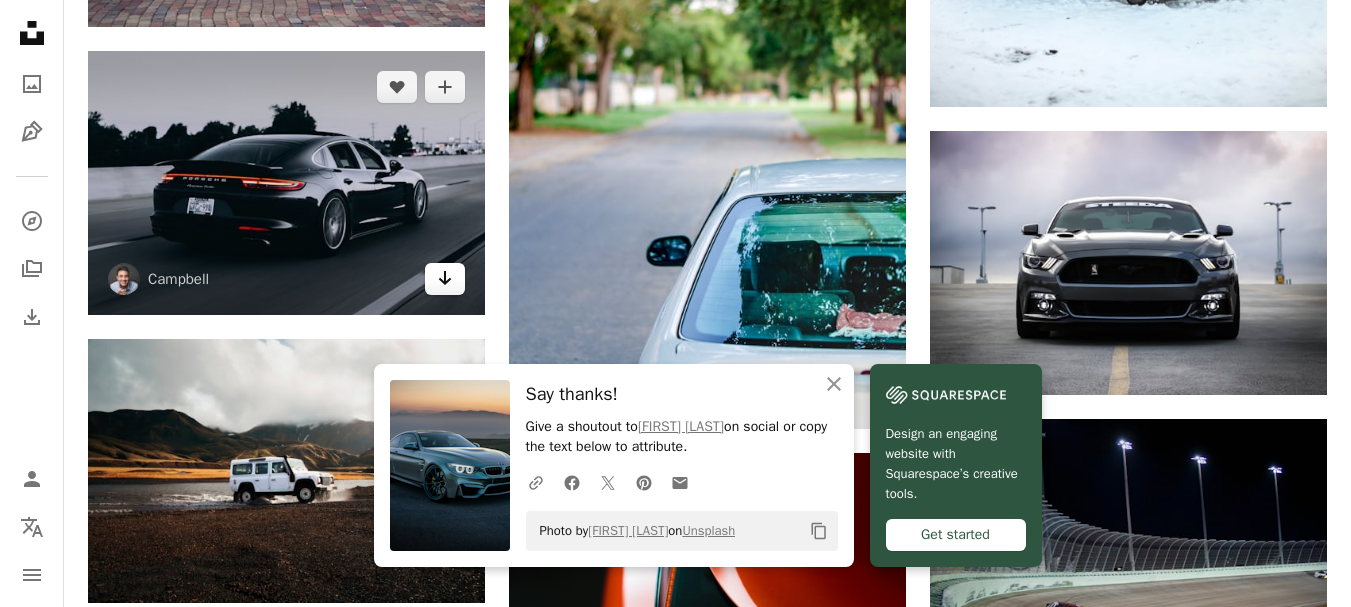 click on "Arrow pointing down" 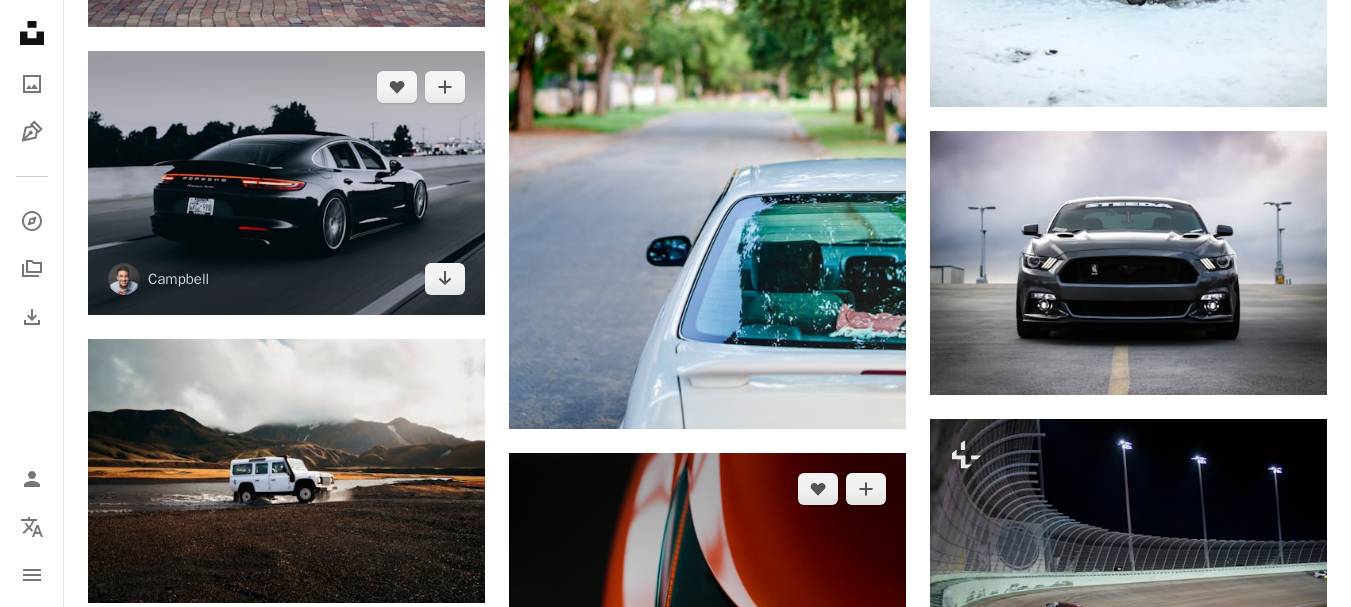 scroll, scrollTop: 1963, scrollLeft: 0, axis: vertical 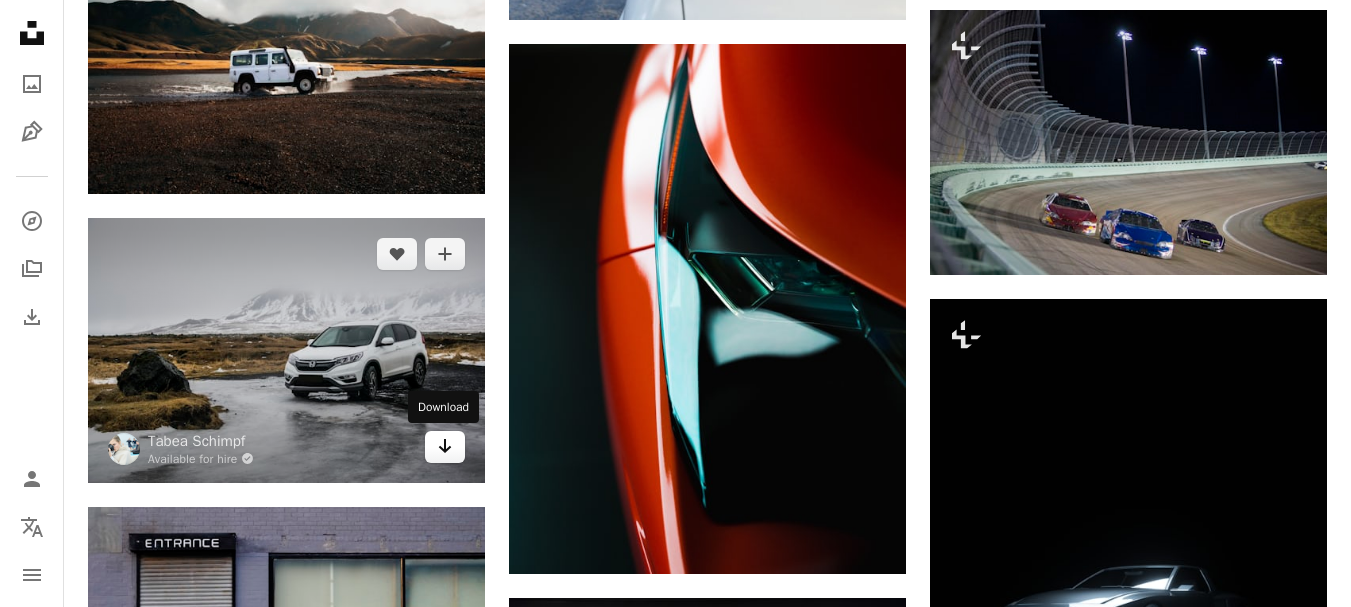 click on "Arrow pointing down" at bounding box center [445, 447] 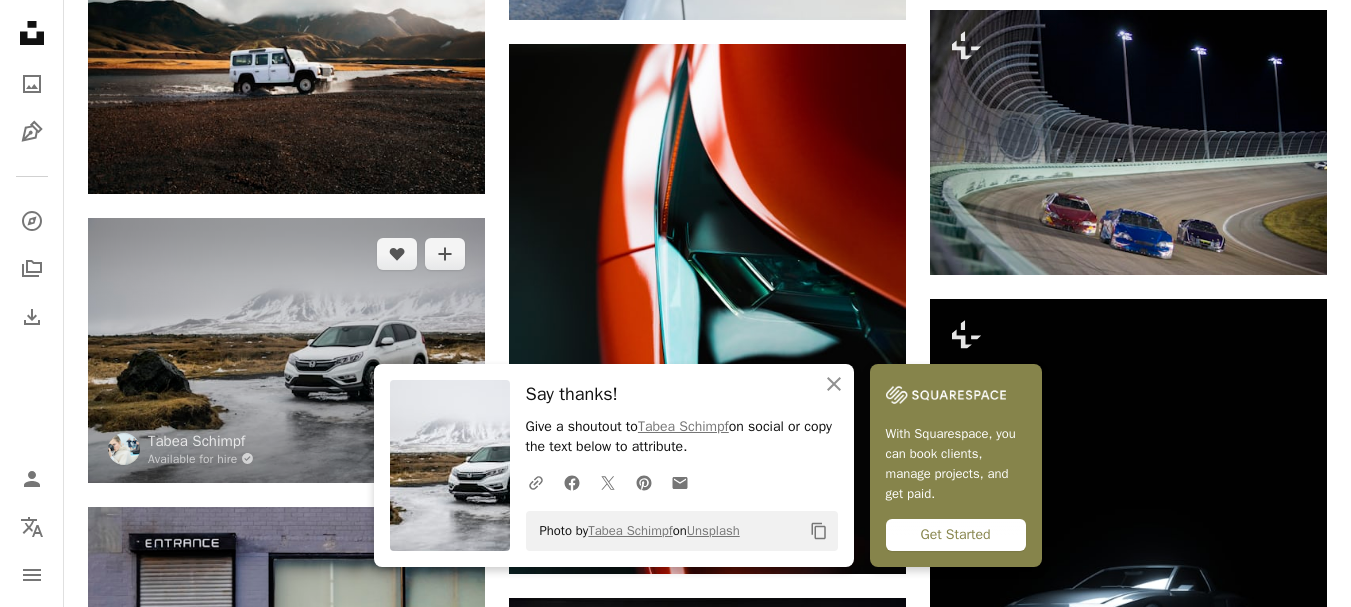 scroll, scrollTop: 2427, scrollLeft: 0, axis: vertical 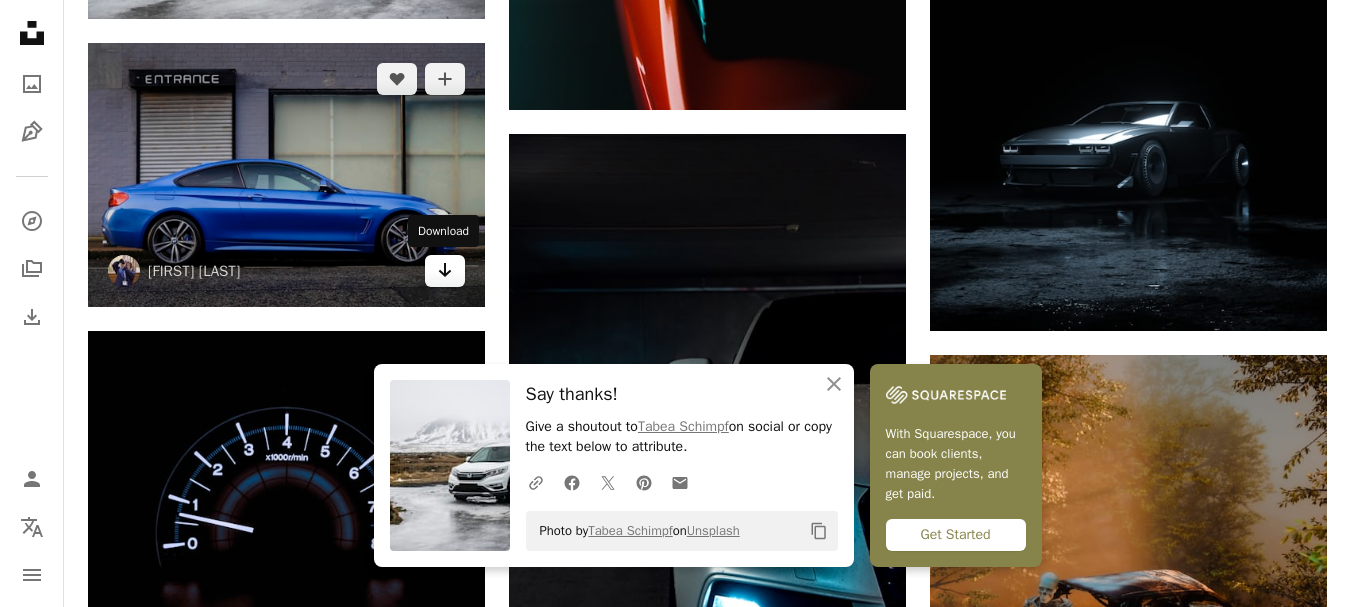 click on "Arrow pointing down" 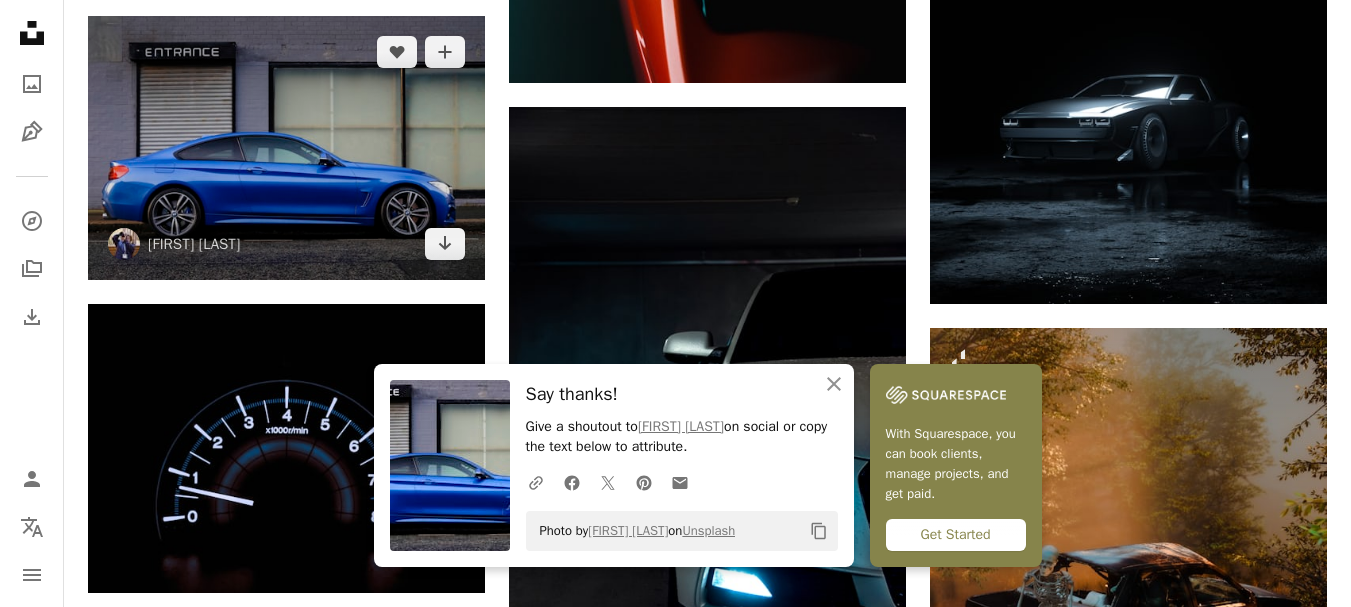 scroll, scrollTop: 2781, scrollLeft: 0, axis: vertical 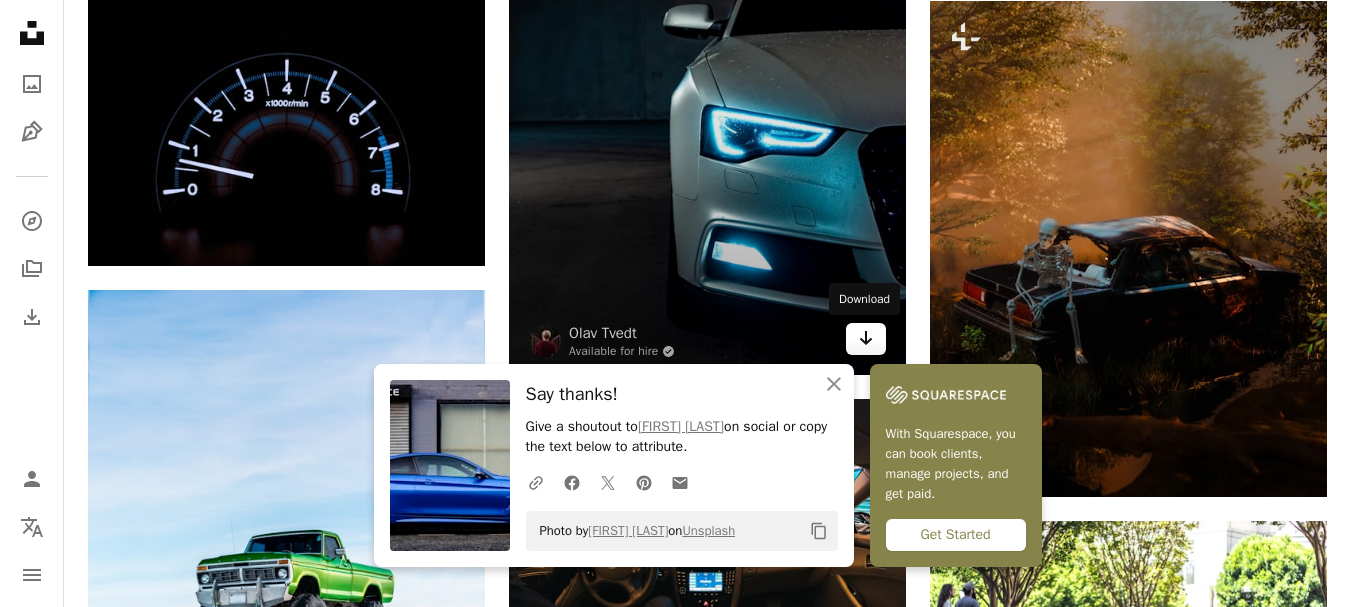 click on "Arrow pointing down" at bounding box center [866, 339] 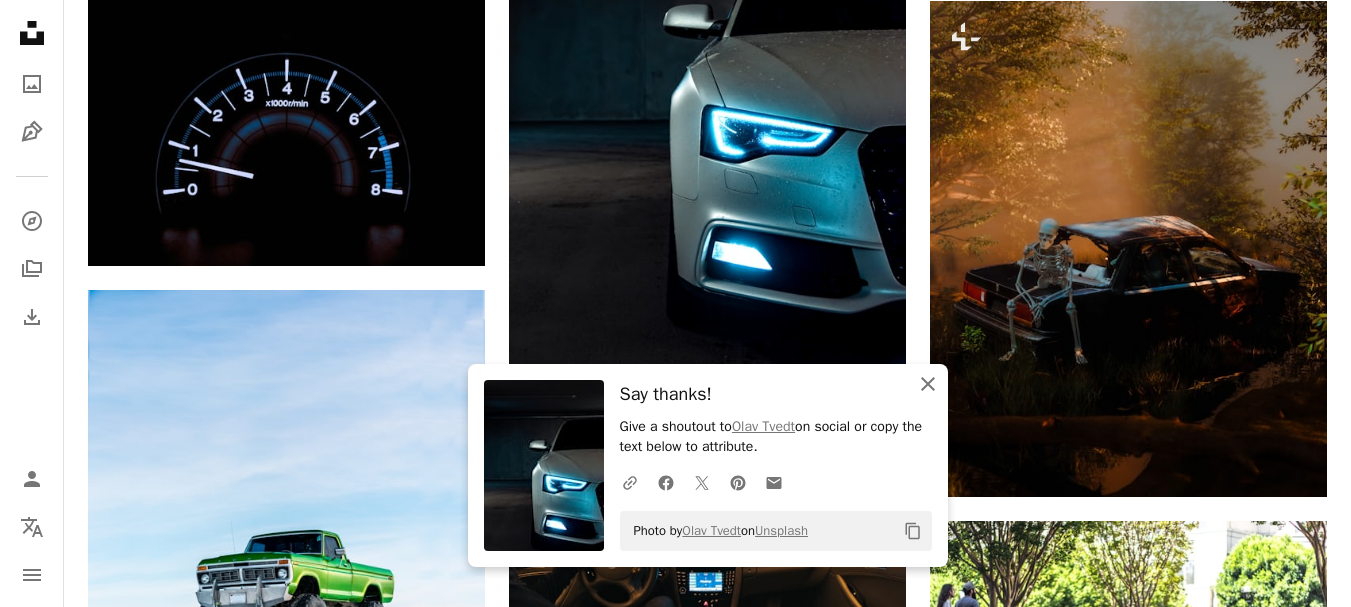 click on "An X shape" 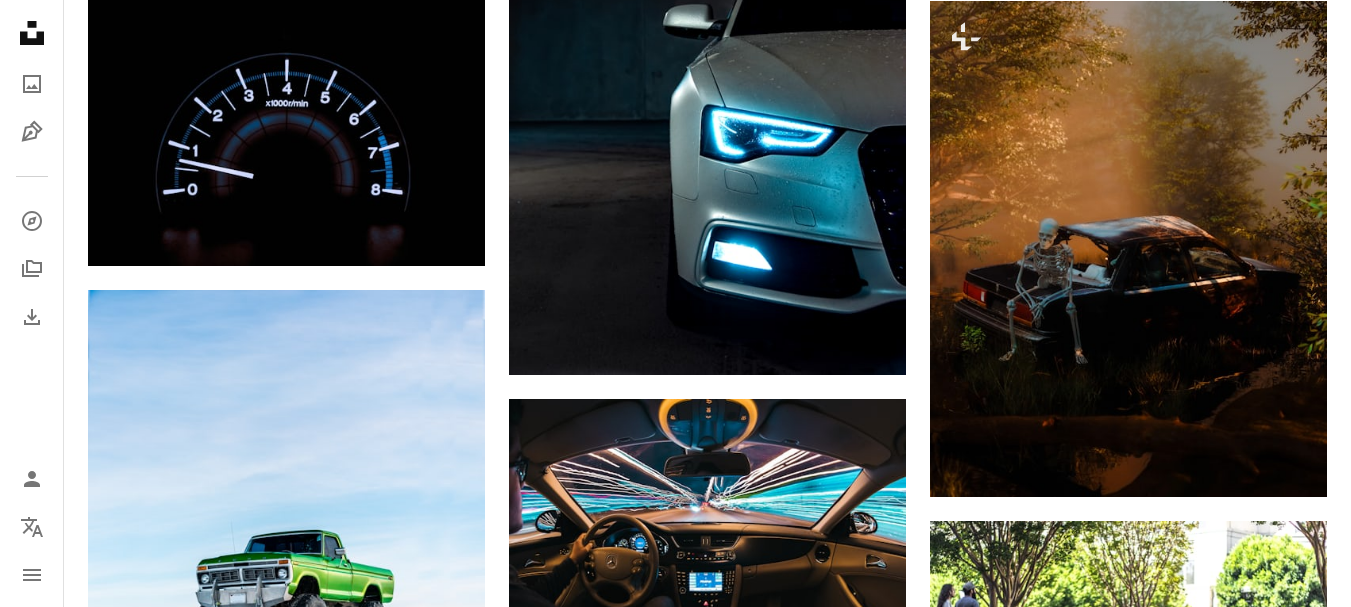 scroll, scrollTop: 3131, scrollLeft: 0, axis: vertical 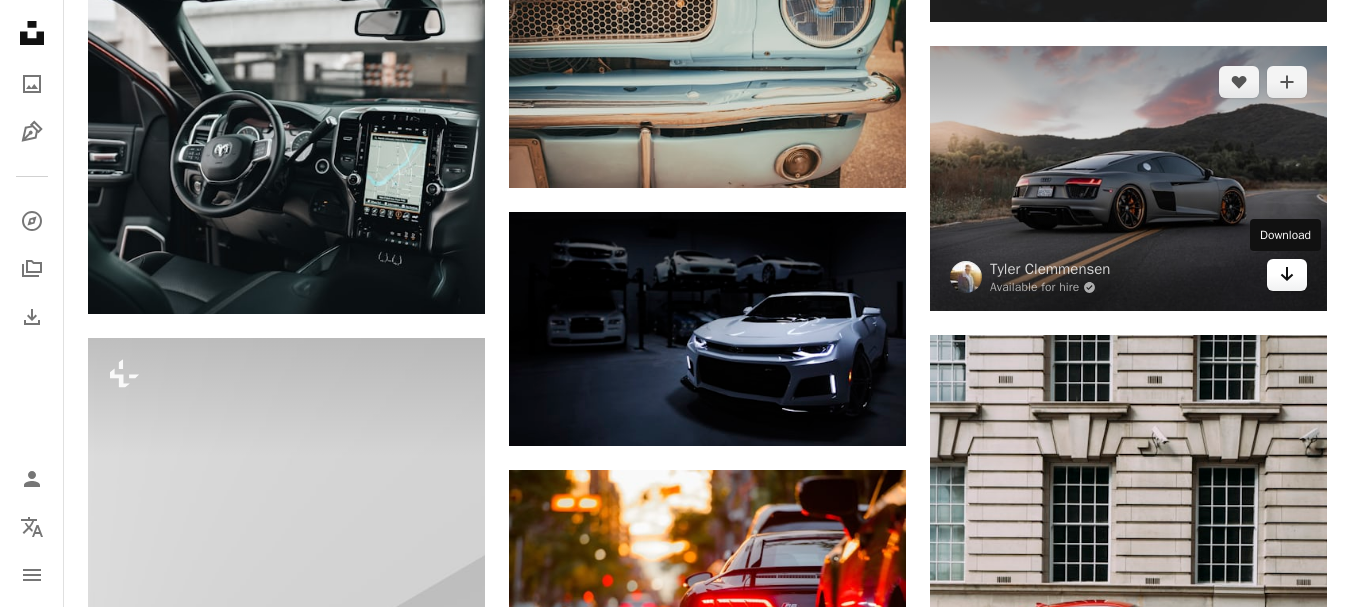 click 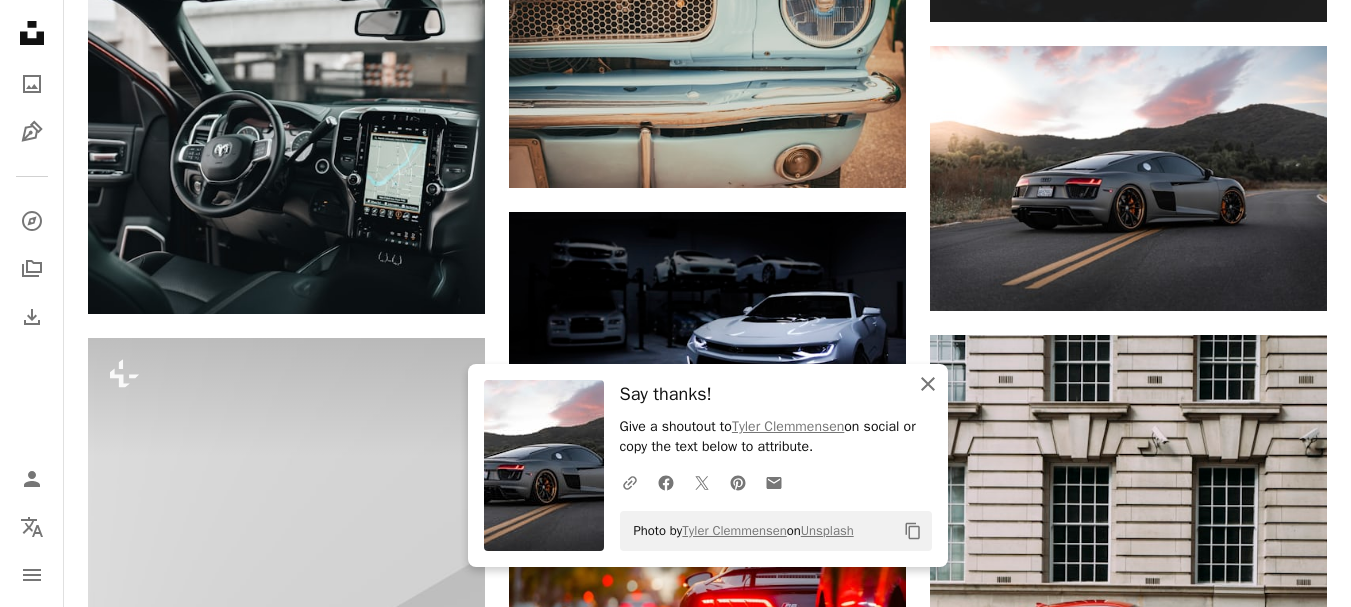 click on "An X shape" 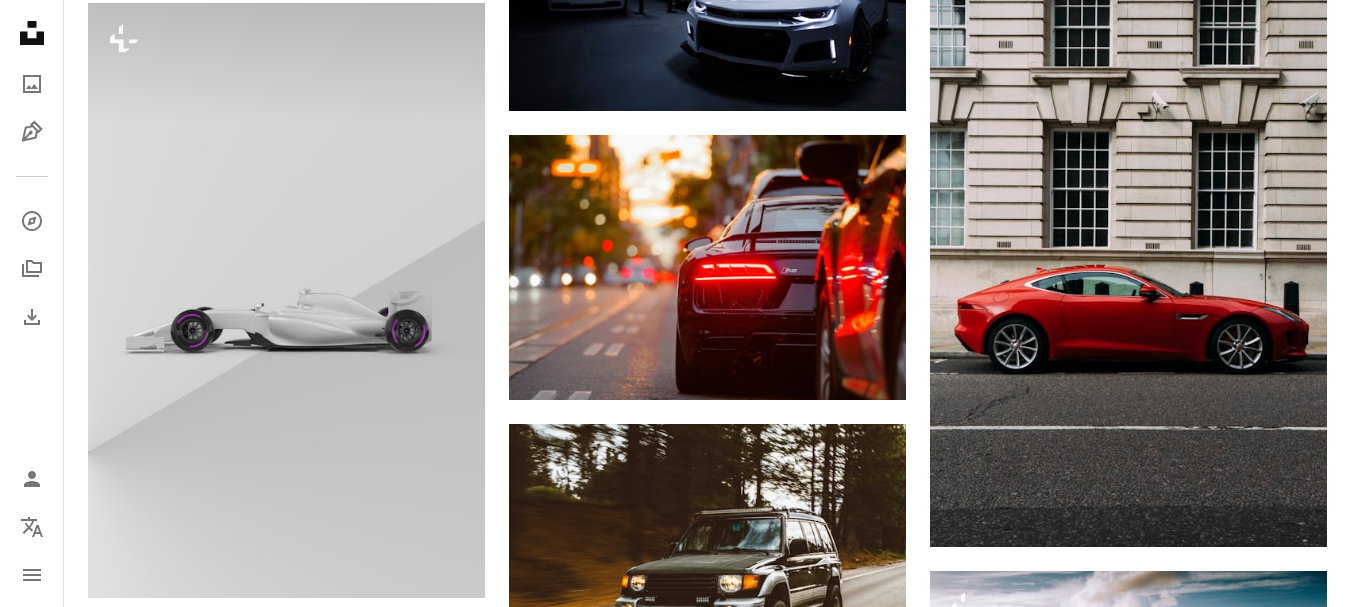scroll, scrollTop: 4597, scrollLeft: 0, axis: vertical 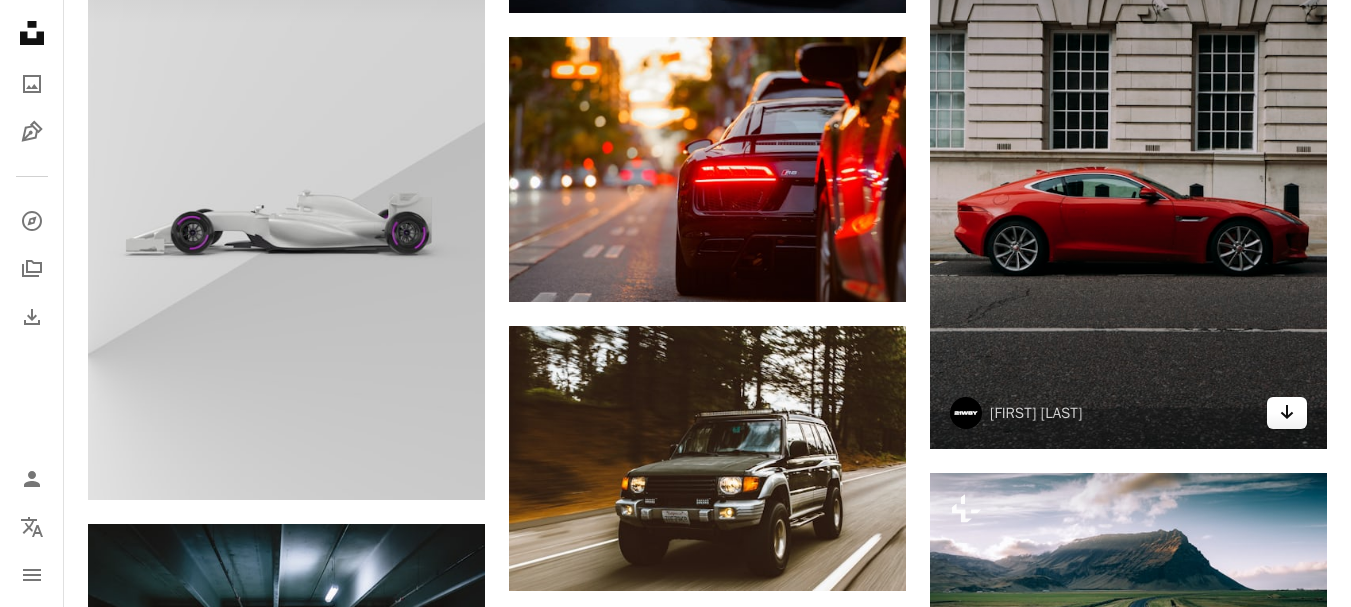 click 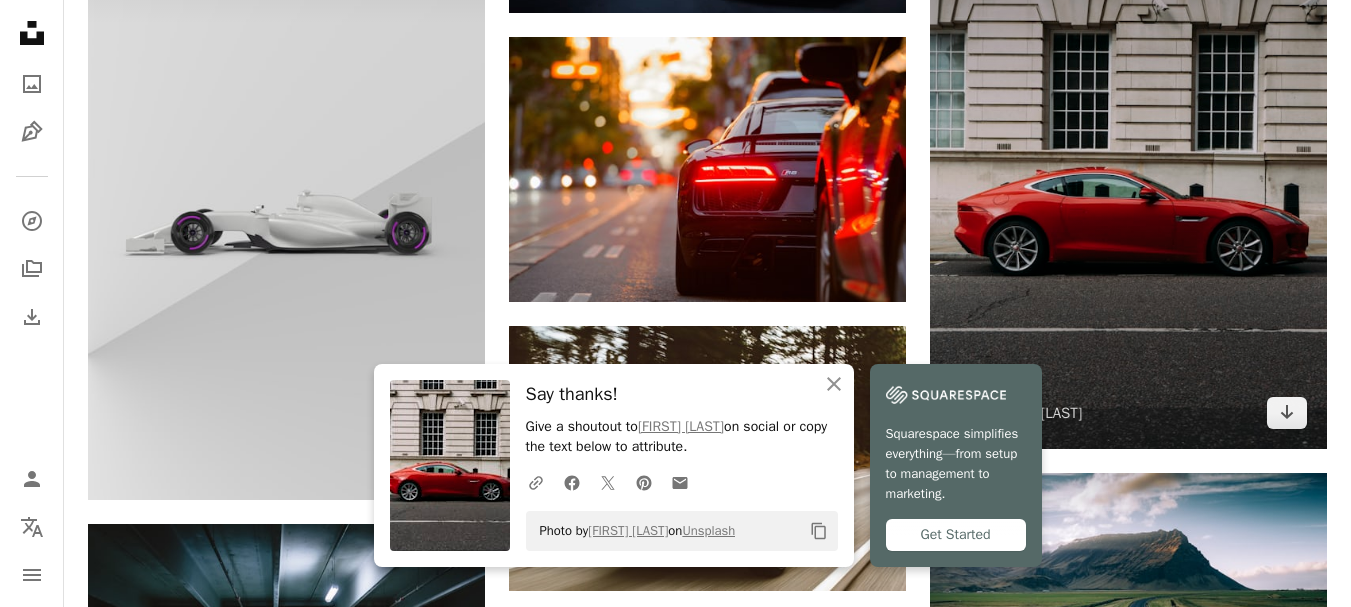 scroll, scrollTop: 4918, scrollLeft: 0, axis: vertical 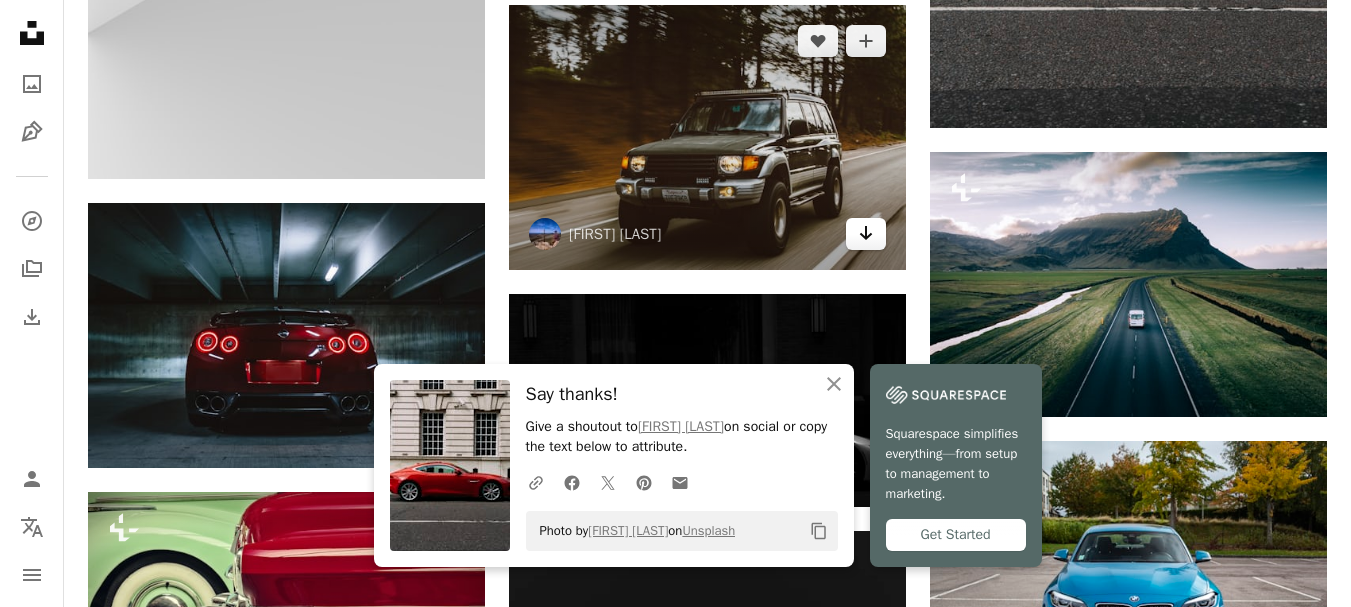 click on "Arrow pointing down" 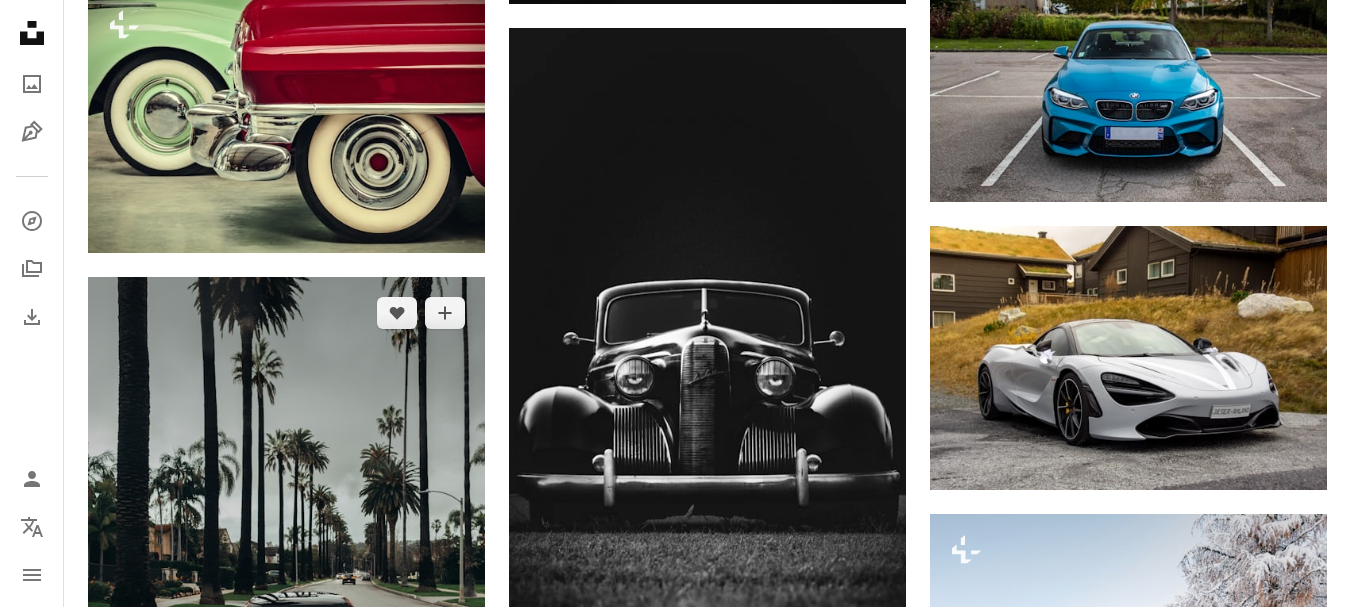 scroll, scrollTop: 5847, scrollLeft: 0, axis: vertical 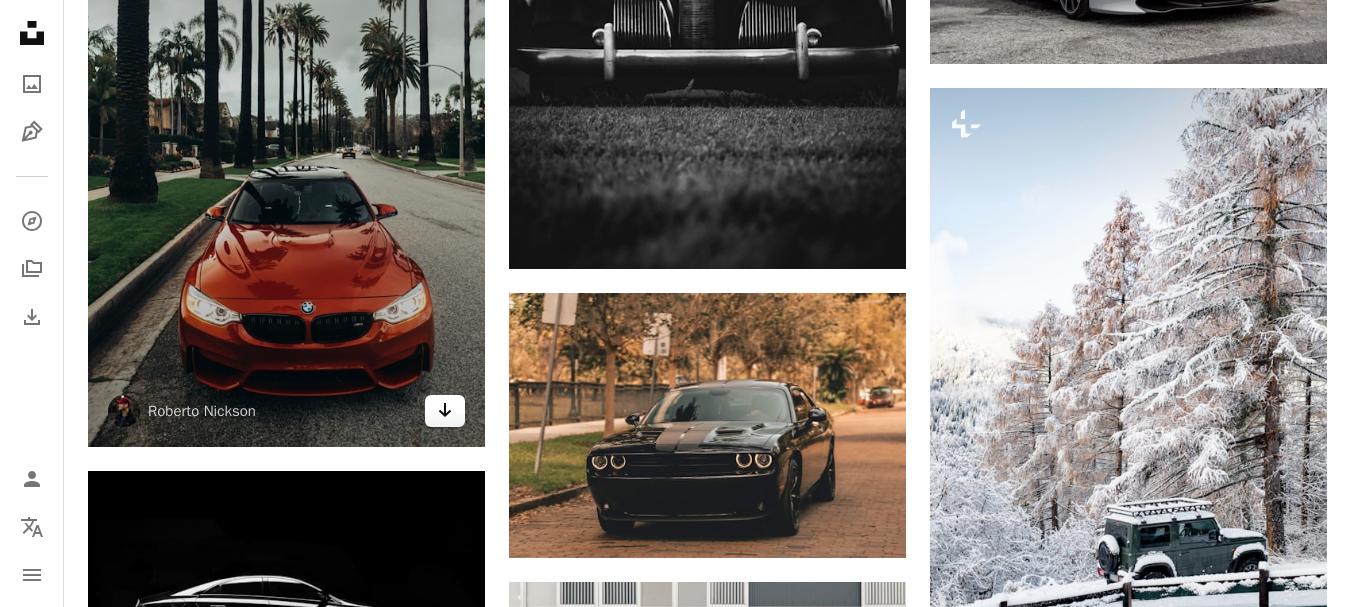 click 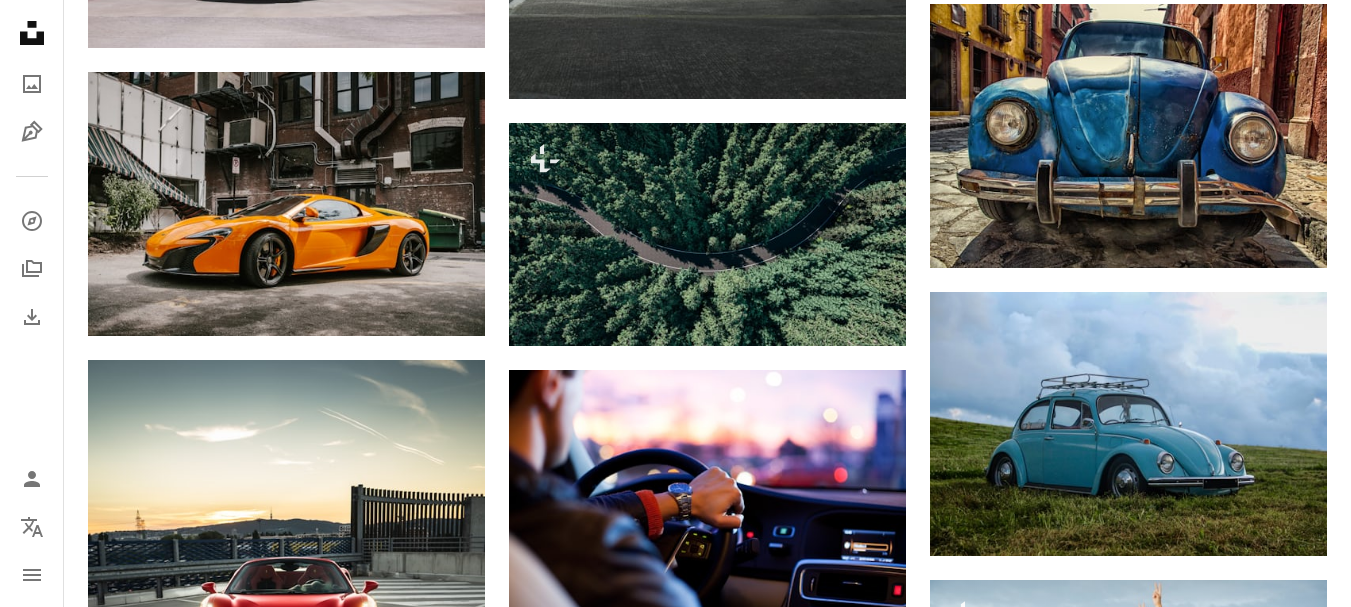 scroll, scrollTop: 8192, scrollLeft: 0, axis: vertical 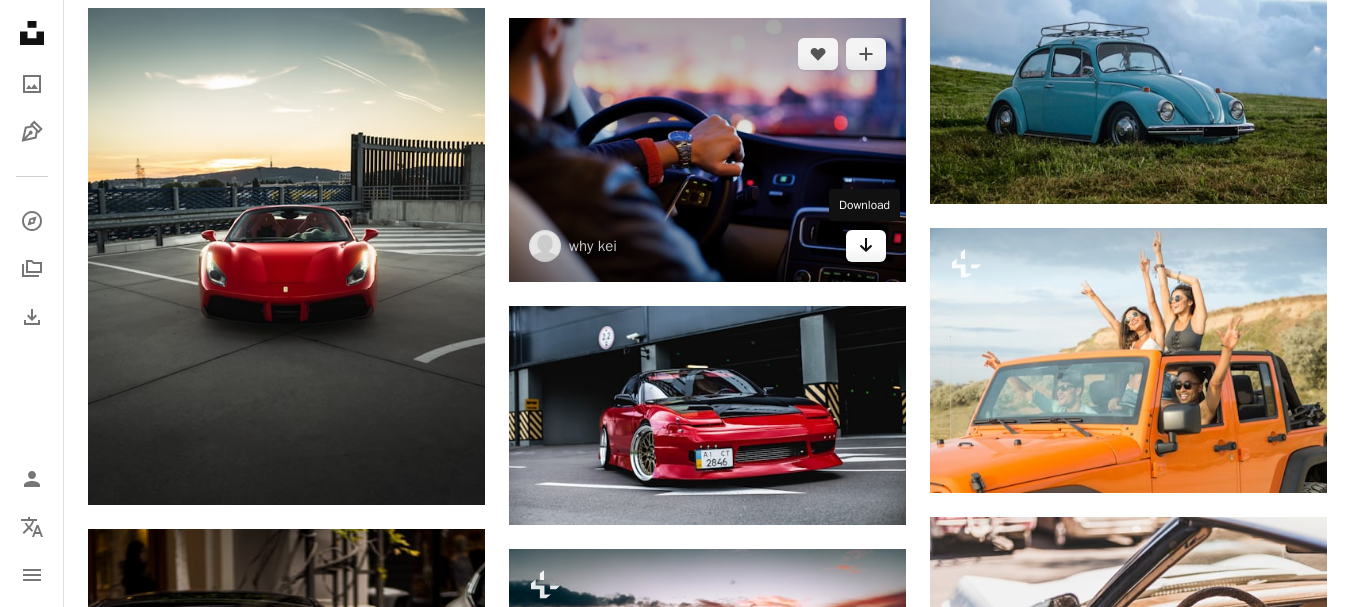 click 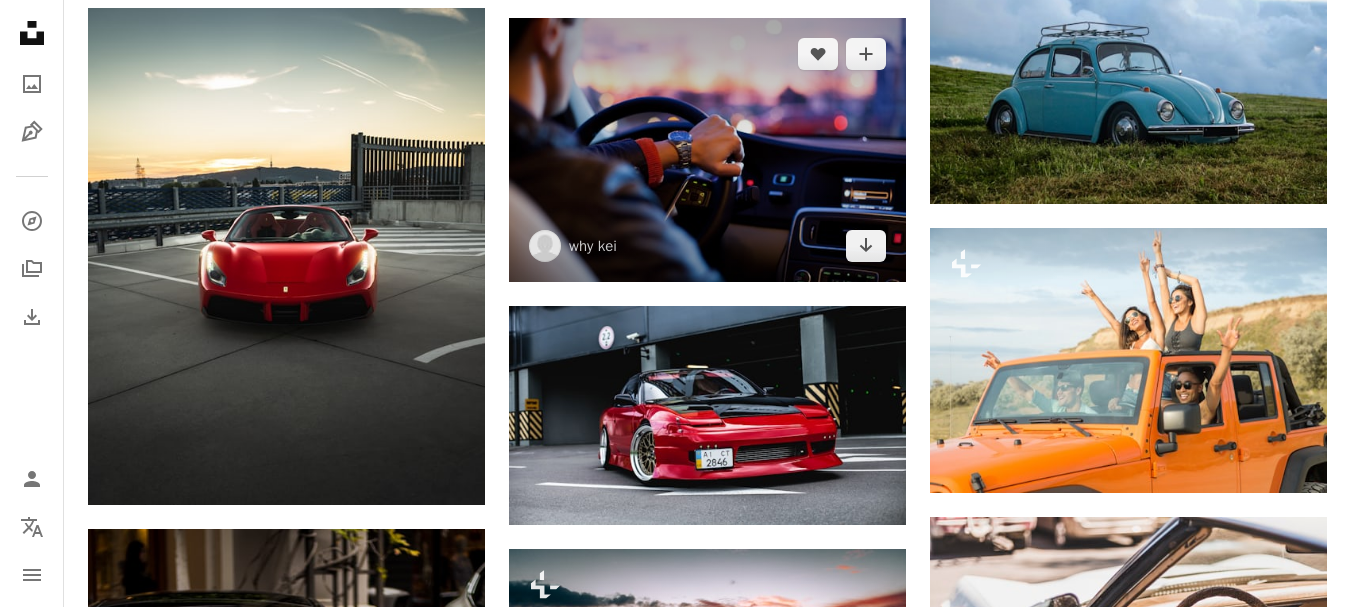 scroll, scrollTop: 9200, scrollLeft: 0, axis: vertical 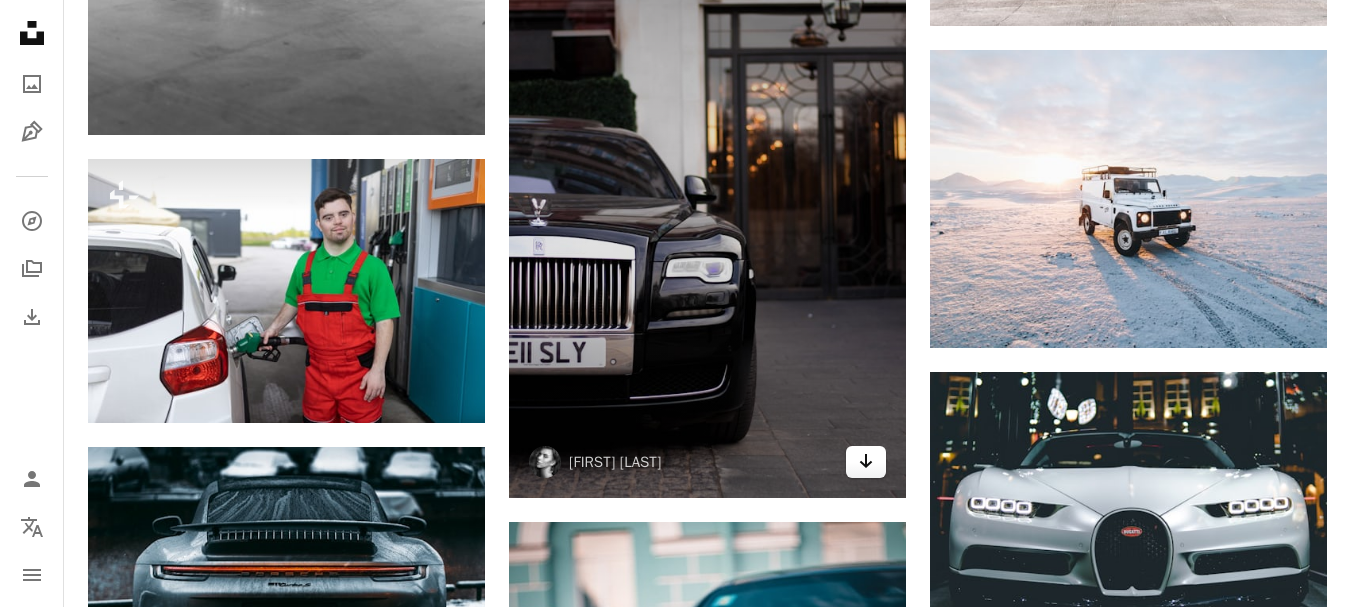 click on "Arrow pointing down" at bounding box center (866, 462) 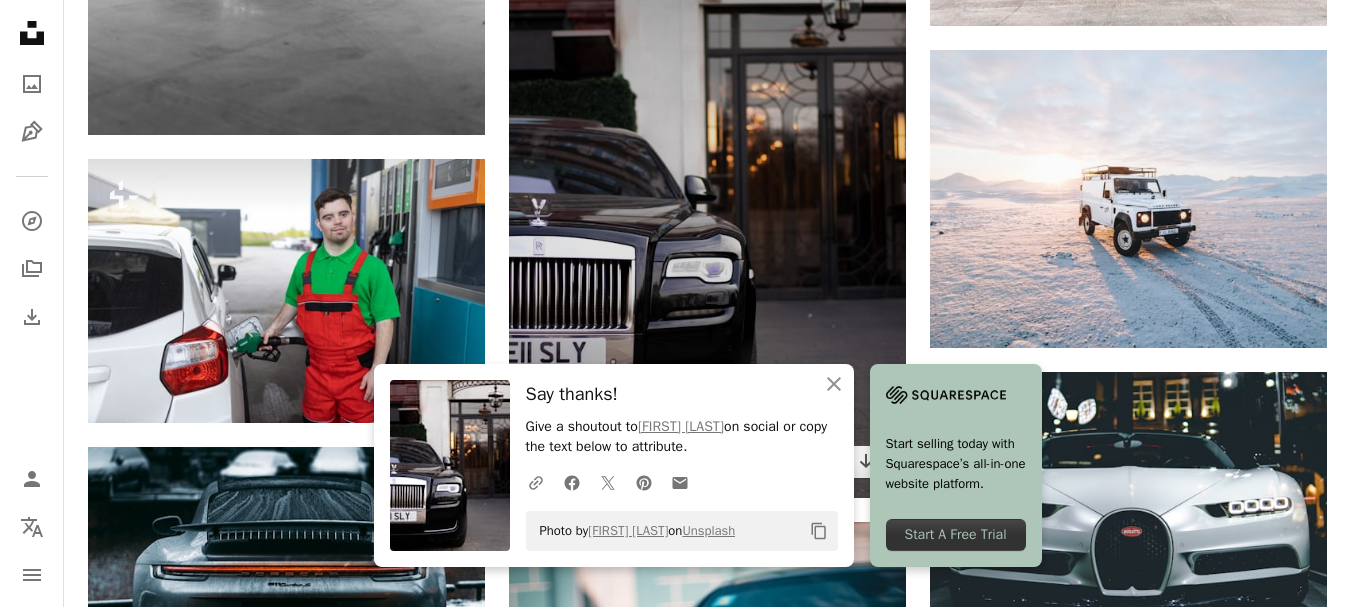 scroll, scrollTop: 11362, scrollLeft: 0, axis: vertical 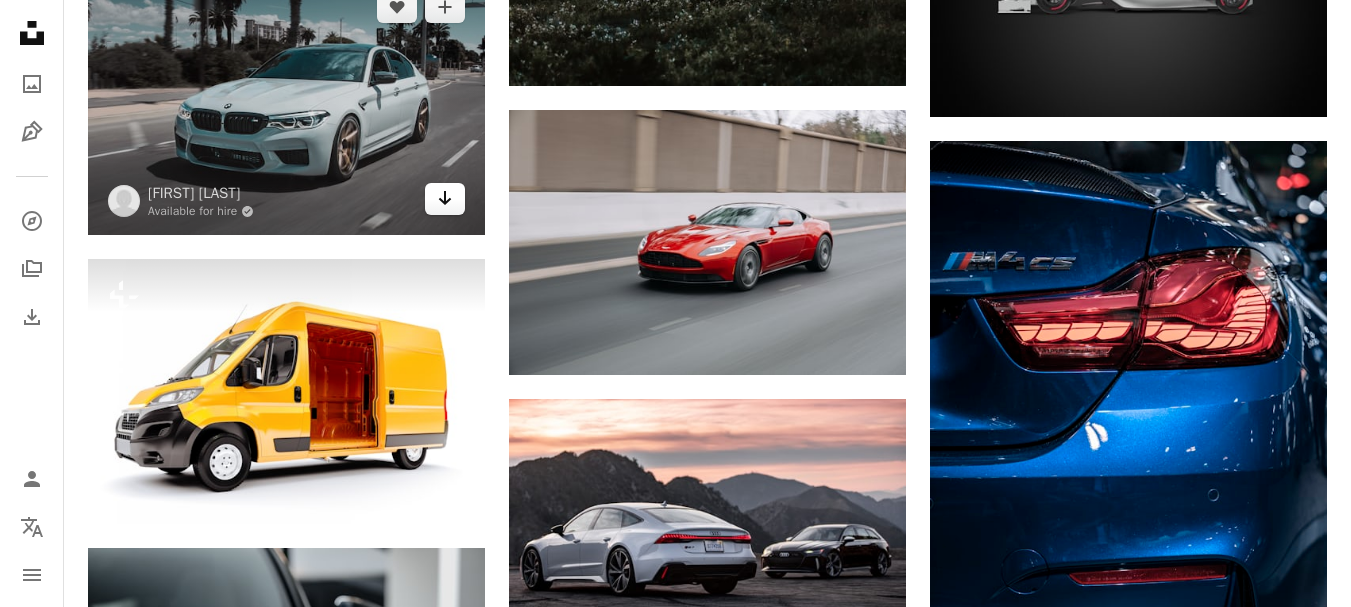 click on "Arrow pointing down" 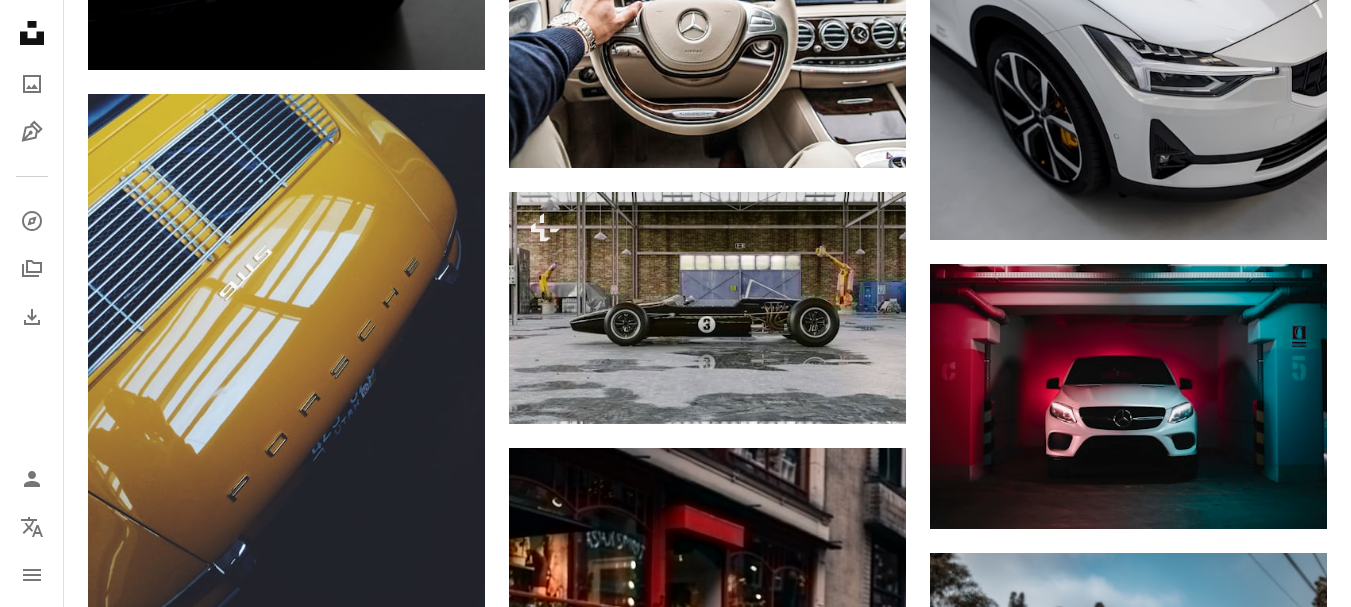scroll, scrollTop: 13970, scrollLeft: 0, axis: vertical 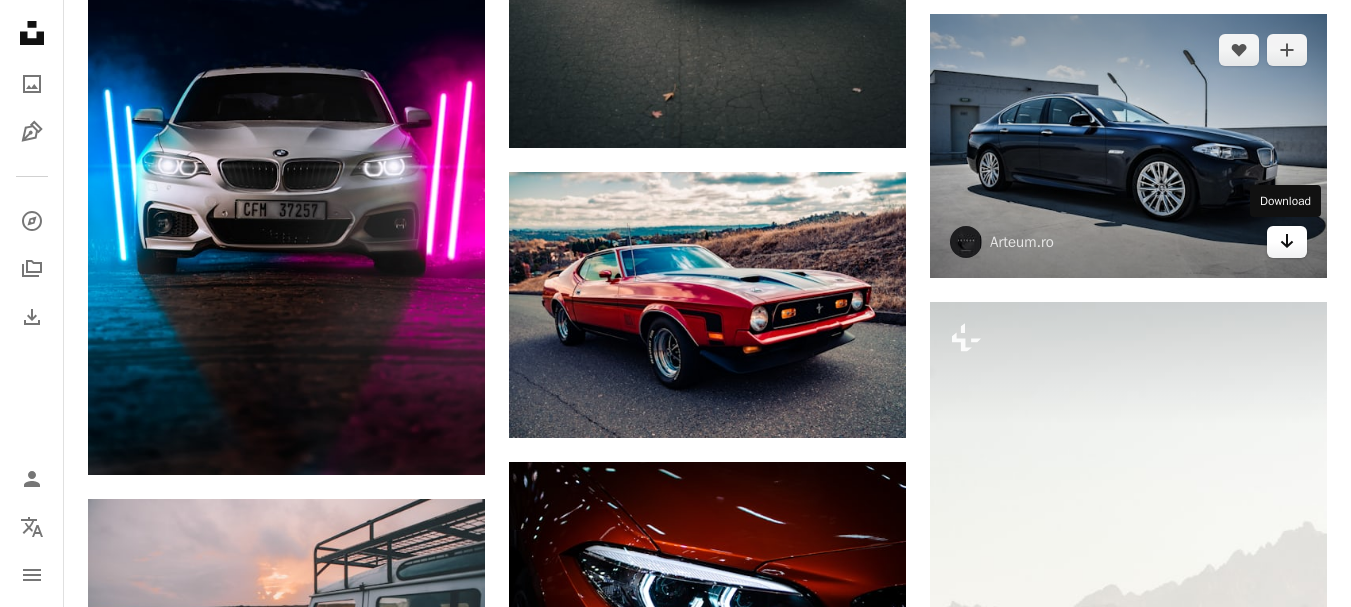 click on "Arrow pointing down" at bounding box center [1287, 242] 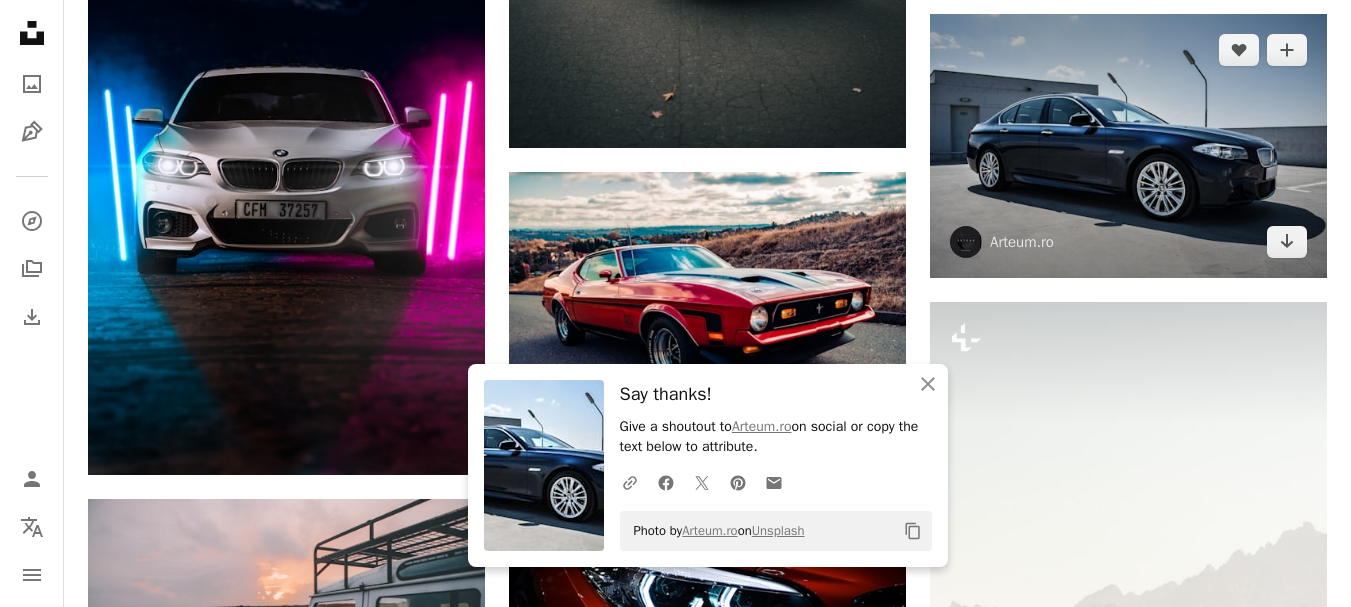 scroll, scrollTop: 22005, scrollLeft: 0, axis: vertical 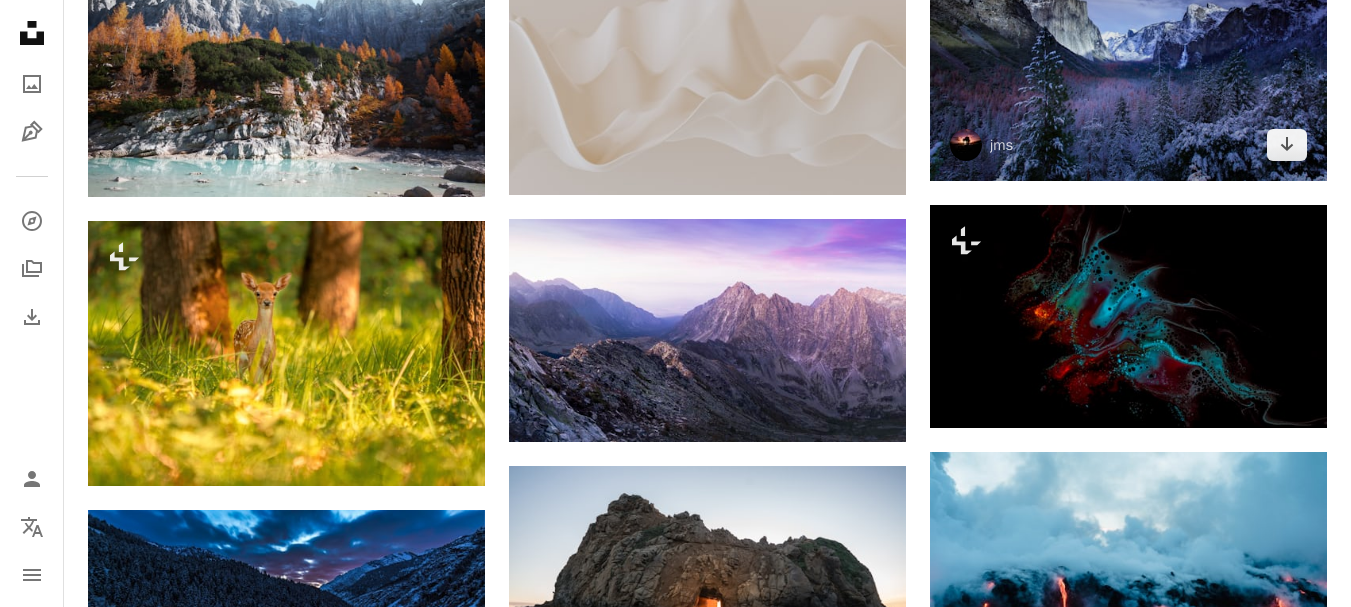 click at bounding box center [1128, 48] 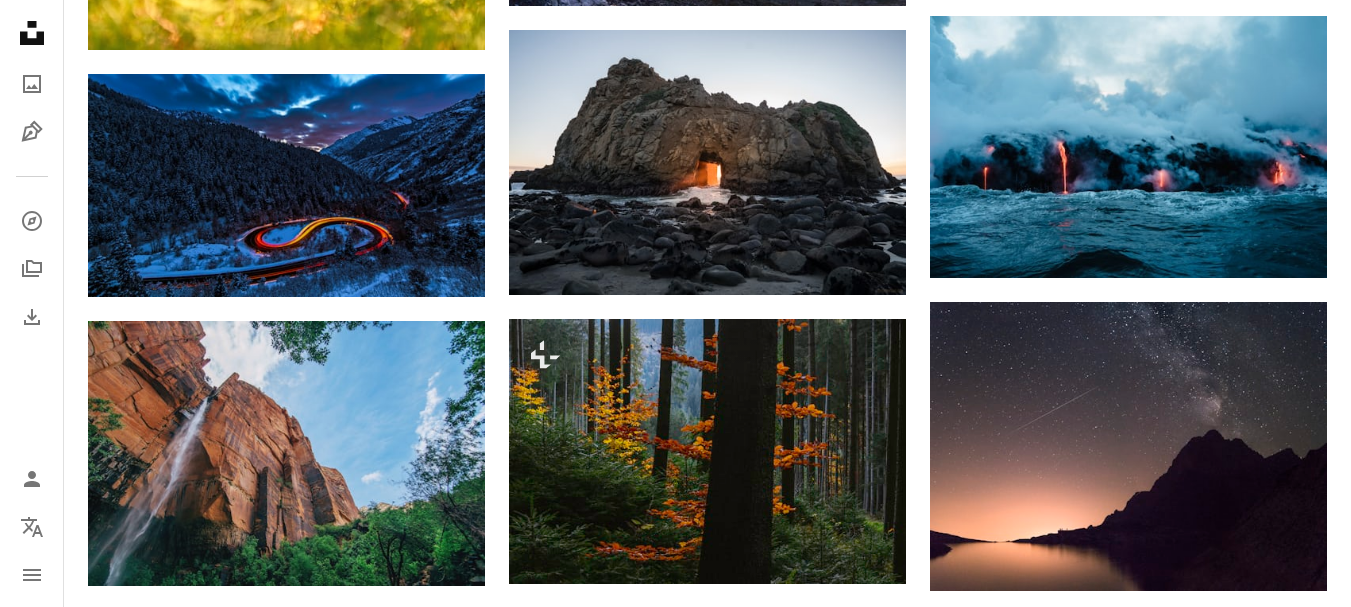 scroll, scrollTop: 2440, scrollLeft: 0, axis: vertical 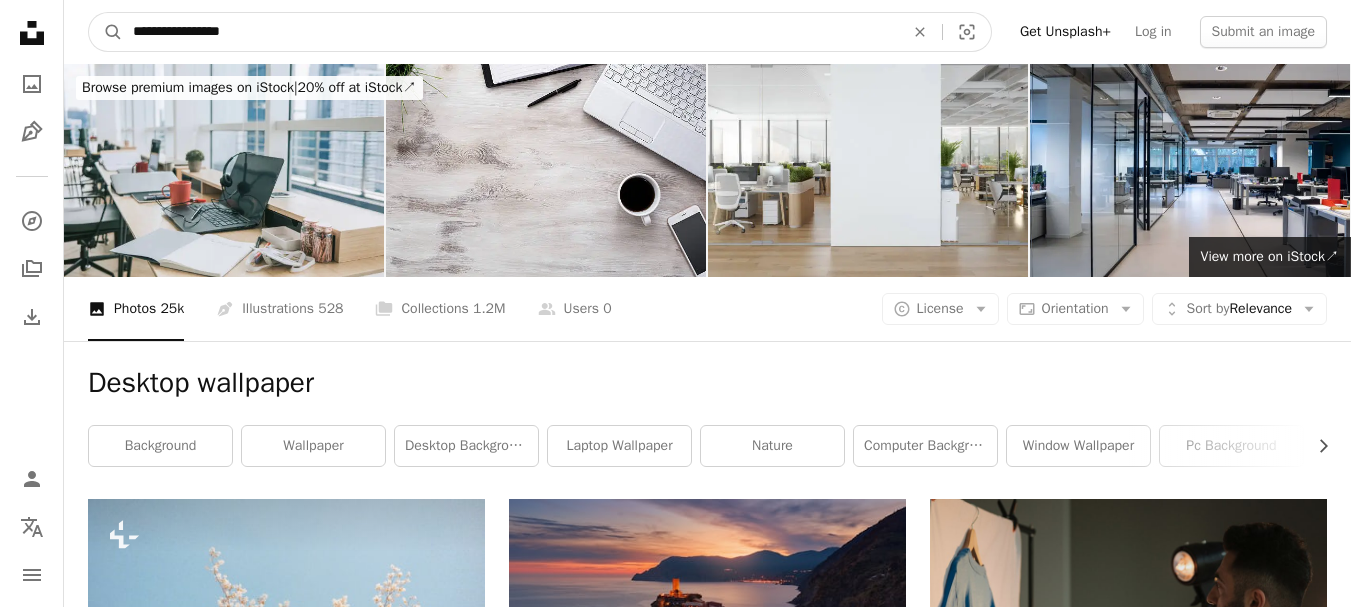 click on "**********" at bounding box center [510, 32] 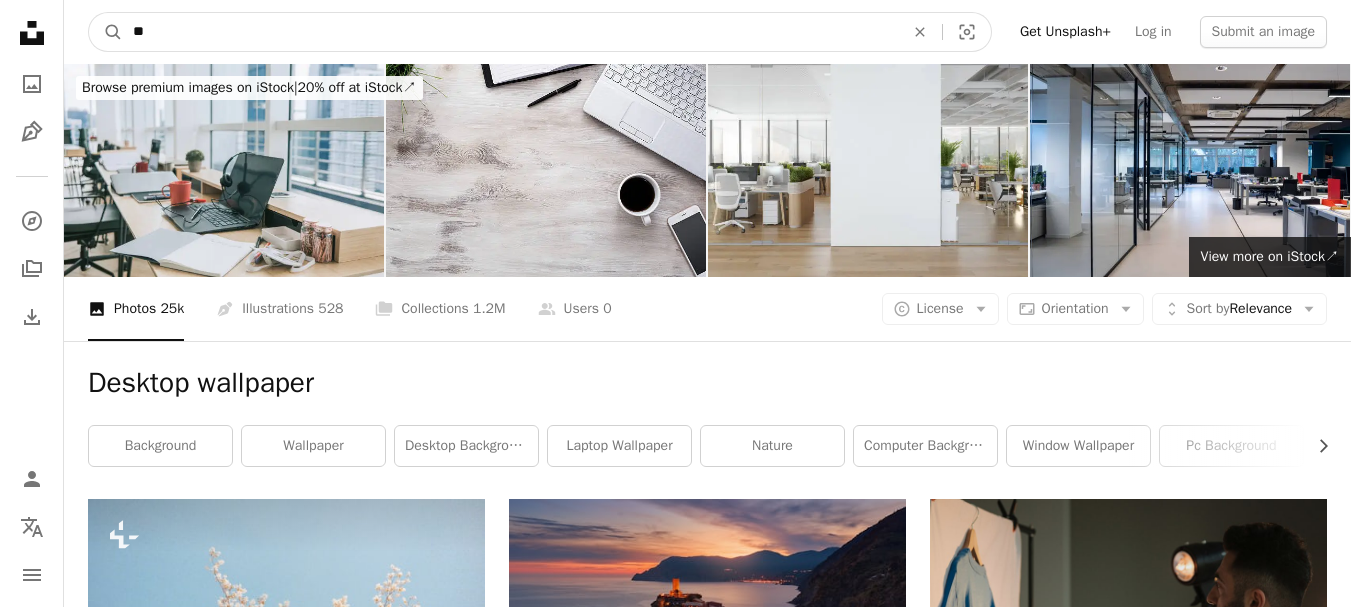 type on "*" 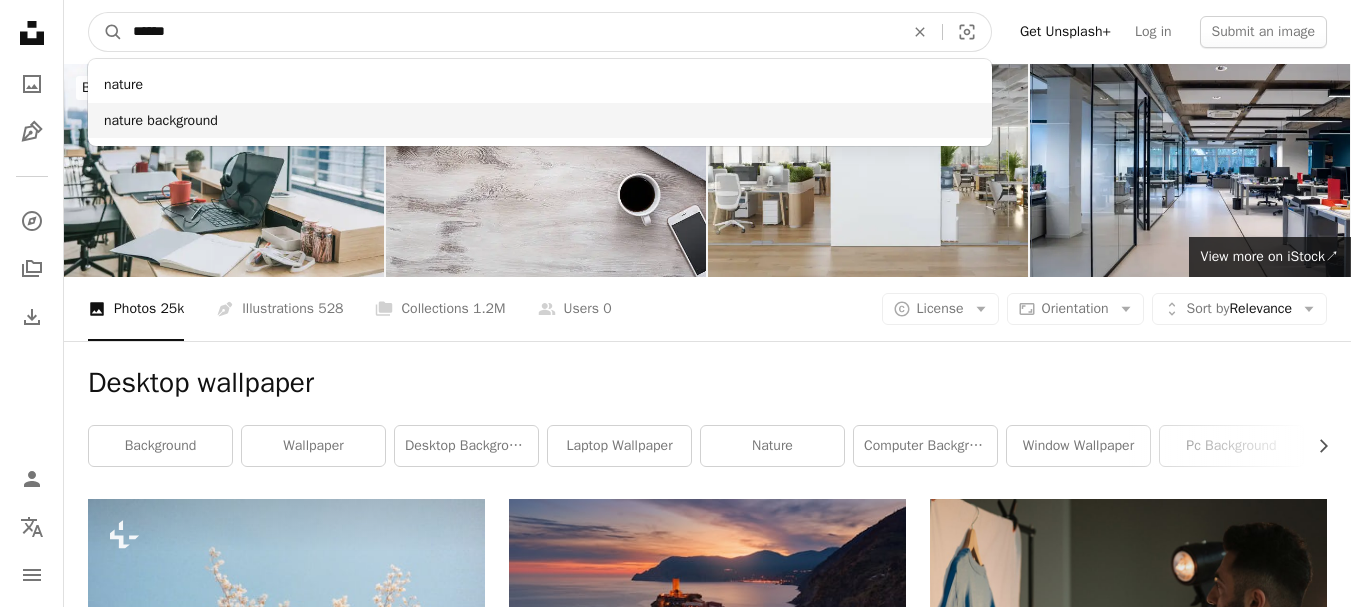 type on "******" 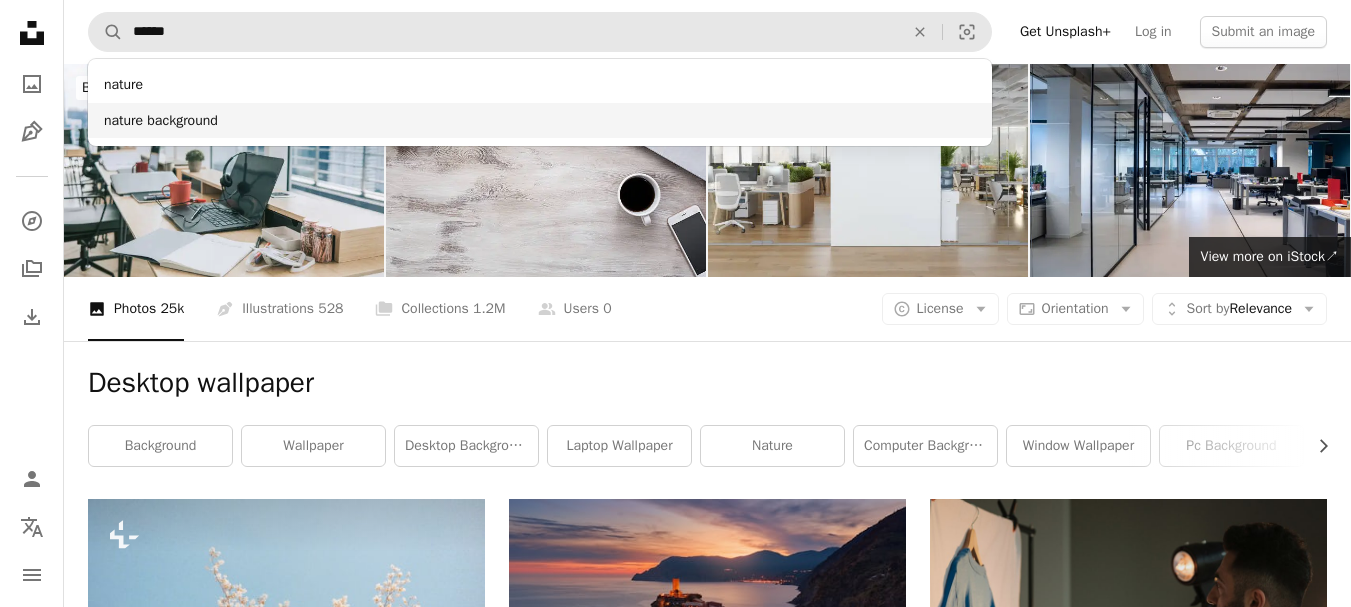 click on "nature background" at bounding box center [540, 121] 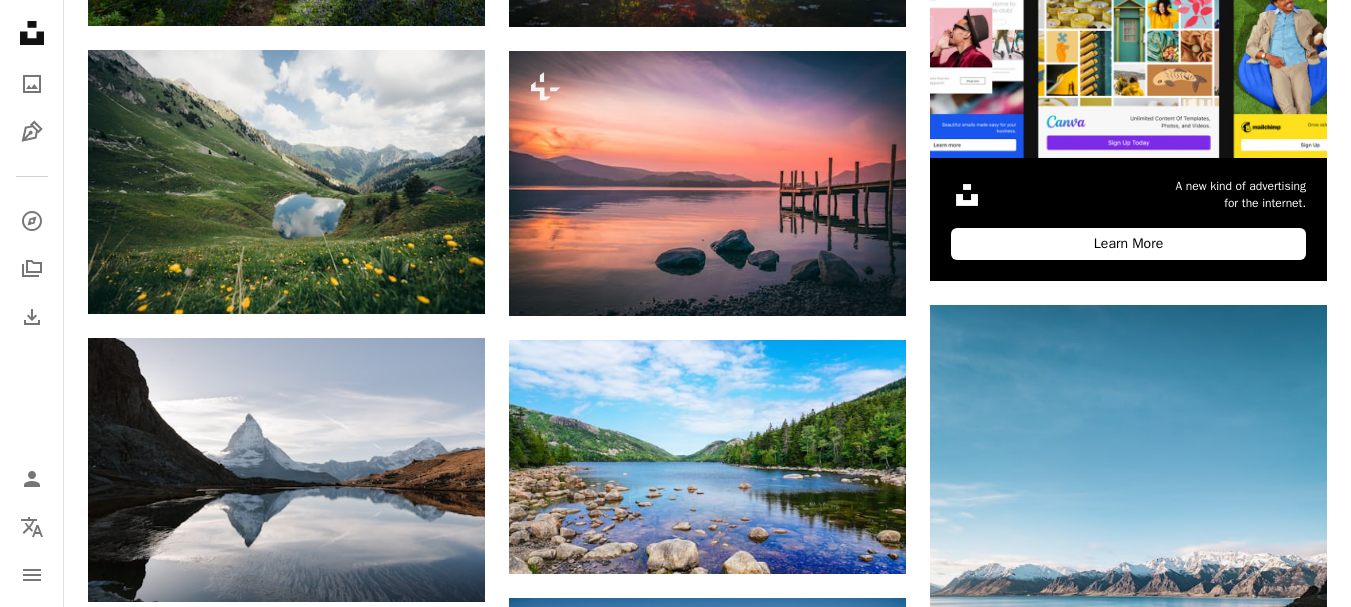 scroll, scrollTop: 826, scrollLeft: 0, axis: vertical 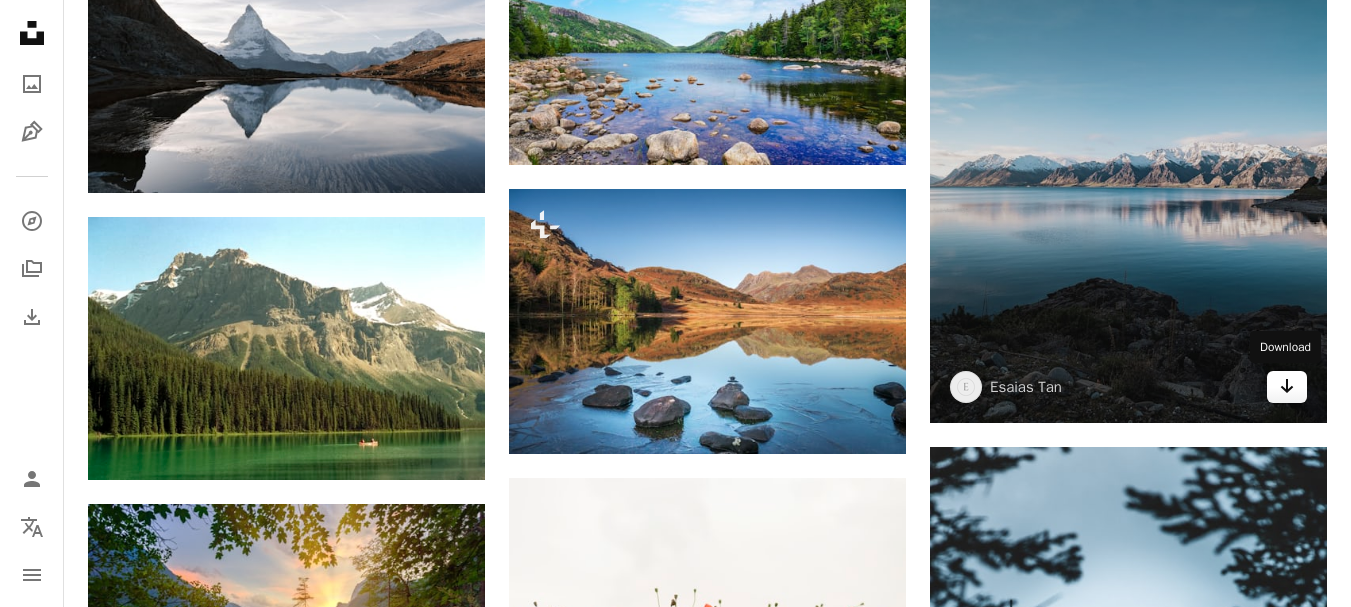 click on "Arrow pointing down" 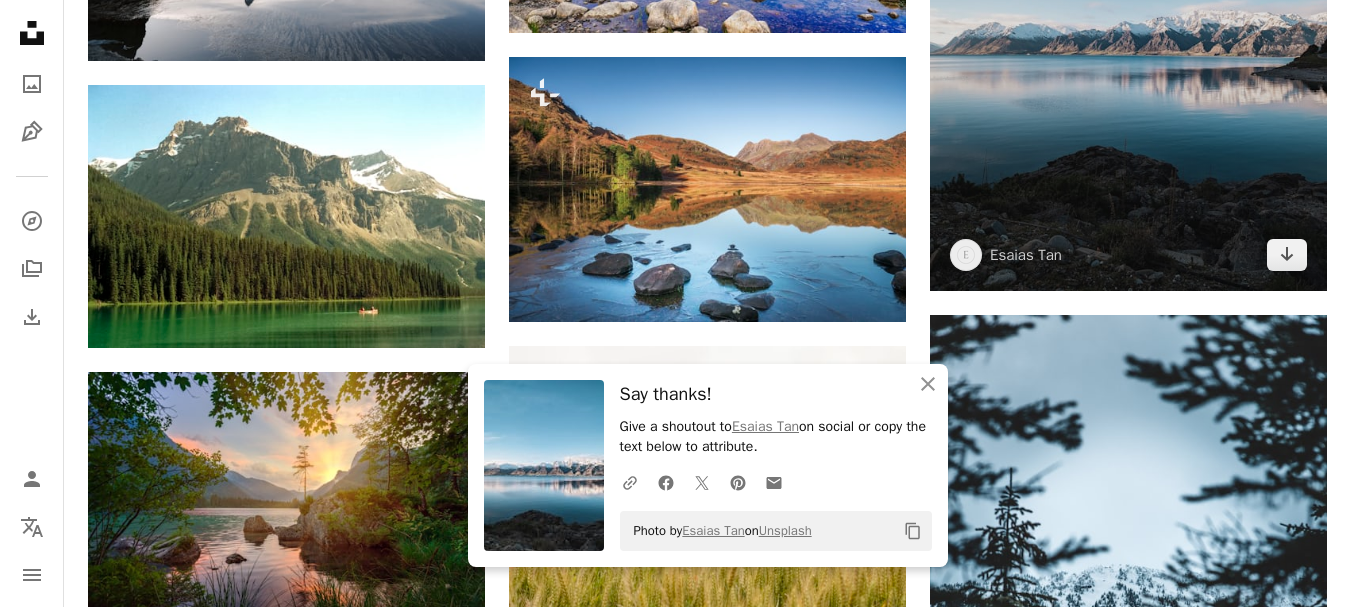 scroll, scrollTop: 2202, scrollLeft: 0, axis: vertical 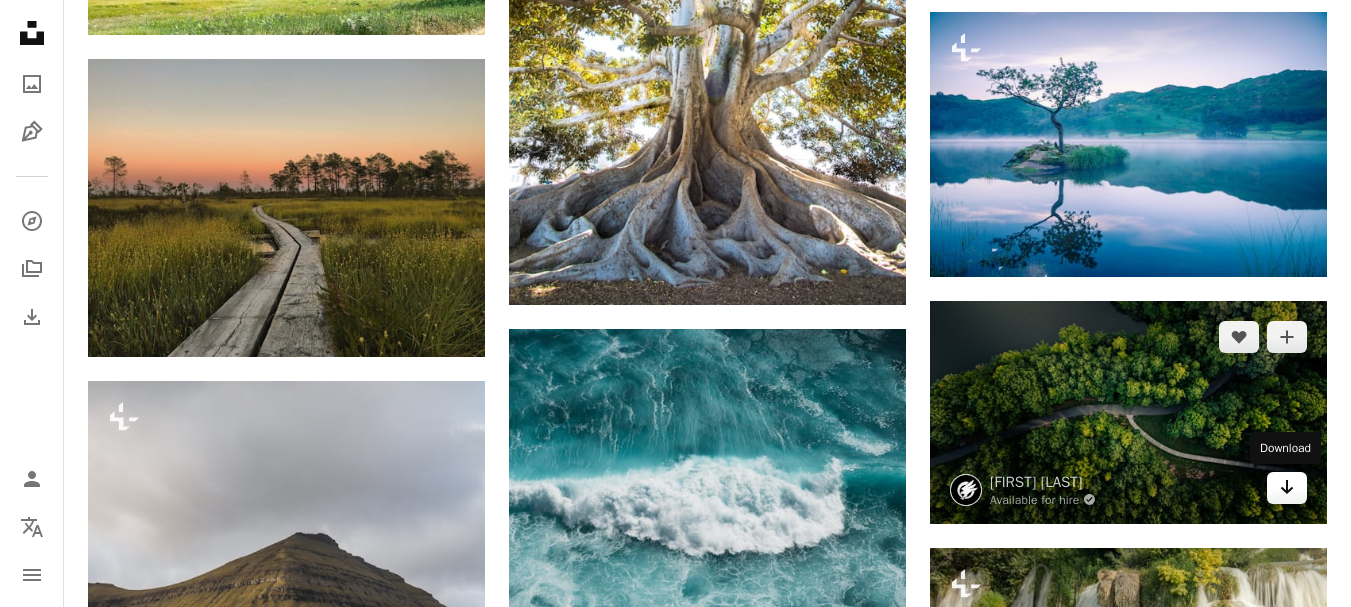 click on "Arrow pointing down" 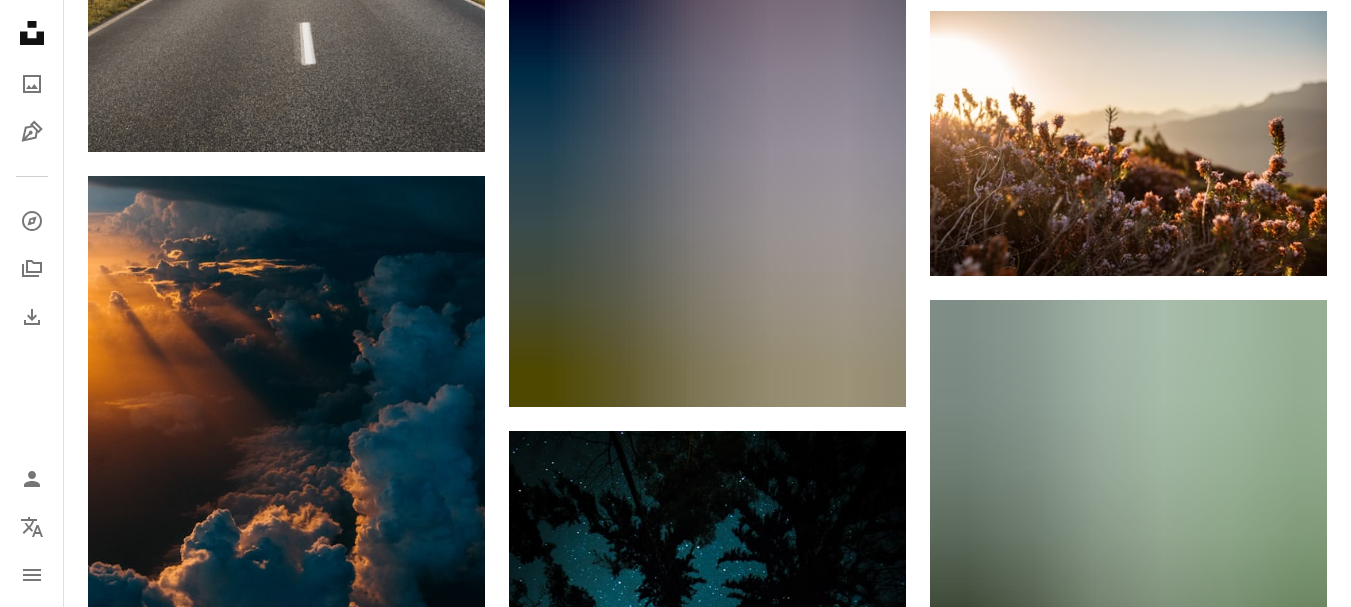 scroll, scrollTop: 3158, scrollLeft: 0, axis: vertical 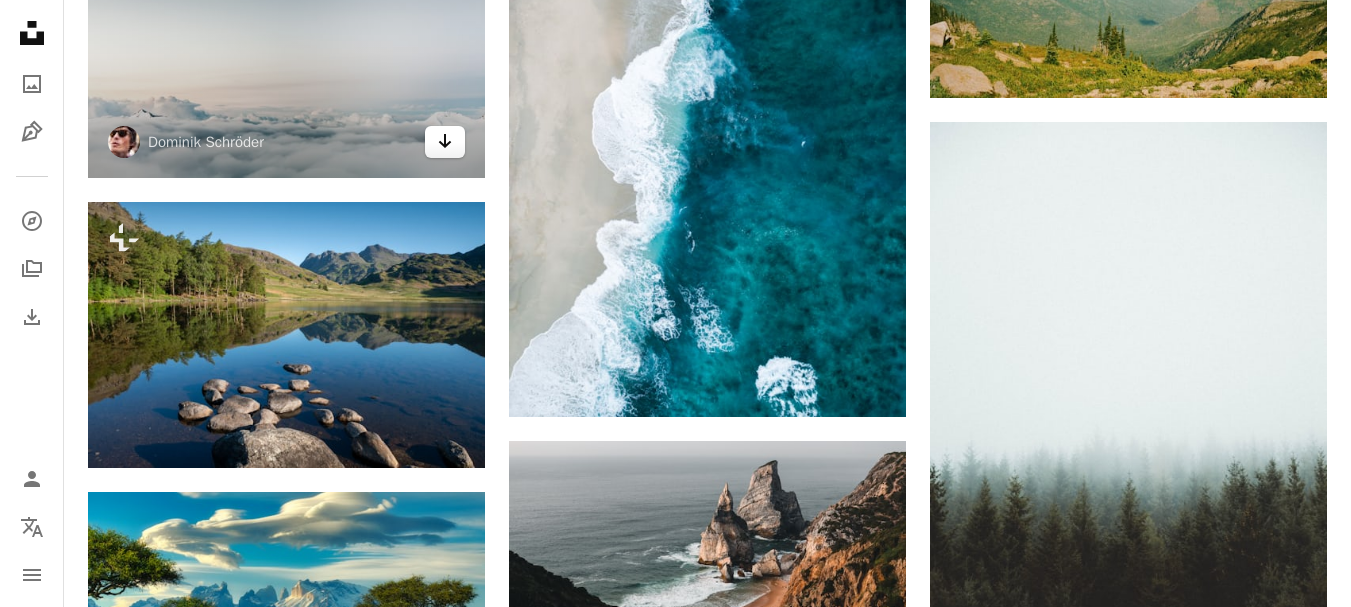click on "Arrow pointing down" 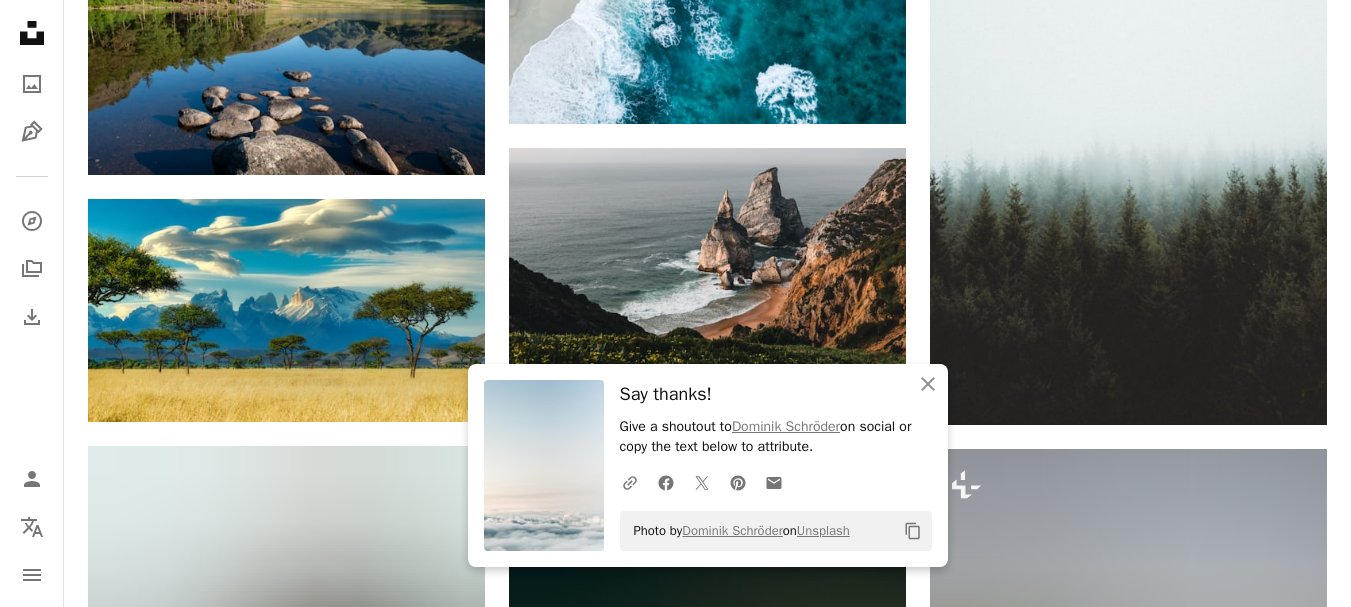 scroll, scrollTop: 5378, scrollLeft: 0, axis: vertical 